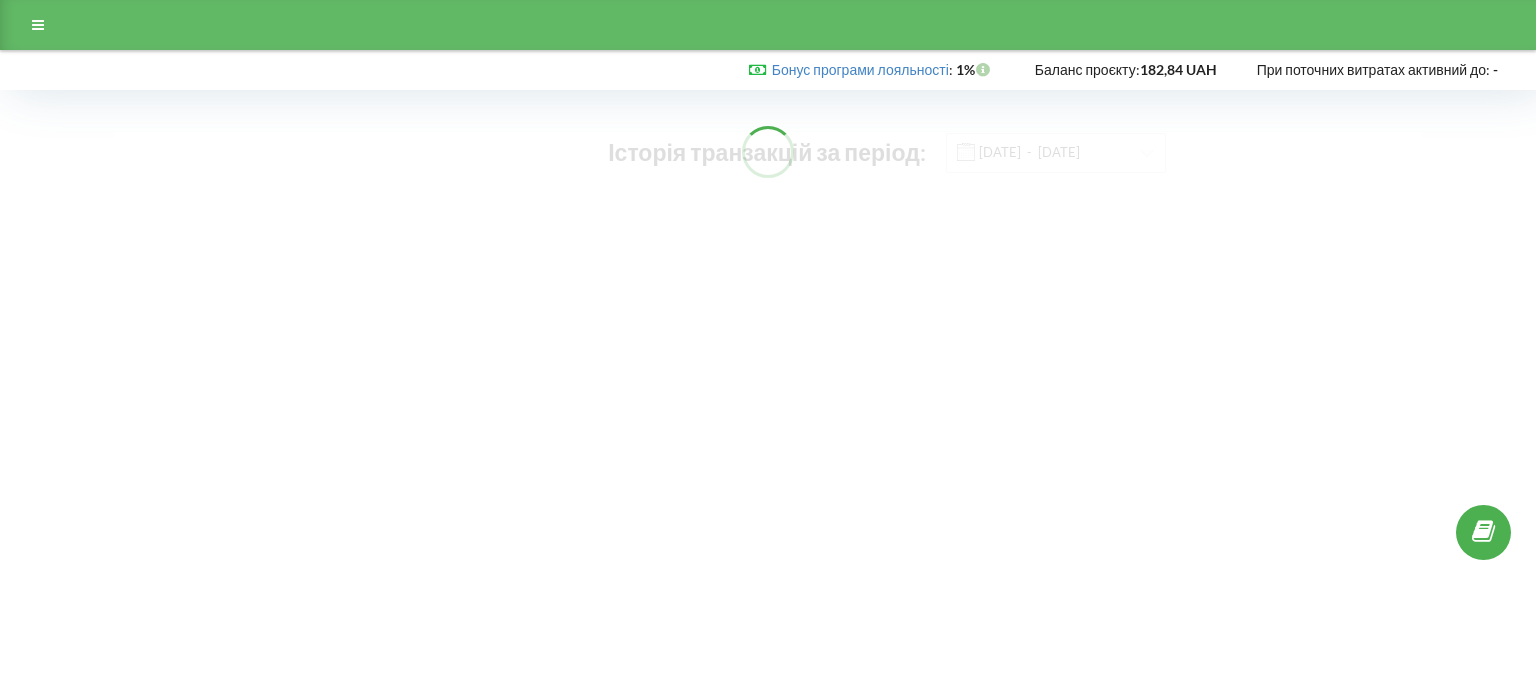 scroll, scrollTop: 0, scrollLeft: 0, axis: both 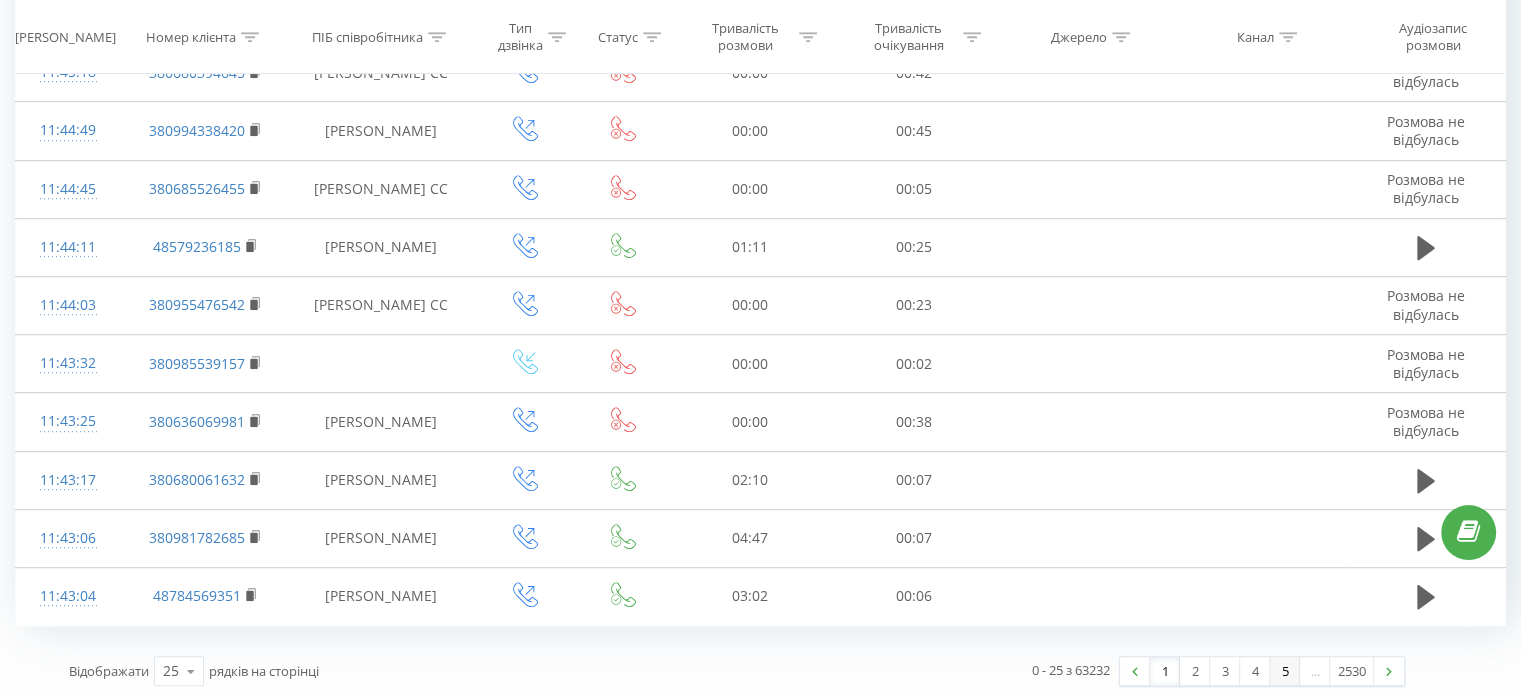 click on "5" at bounding box center [1285, 671] 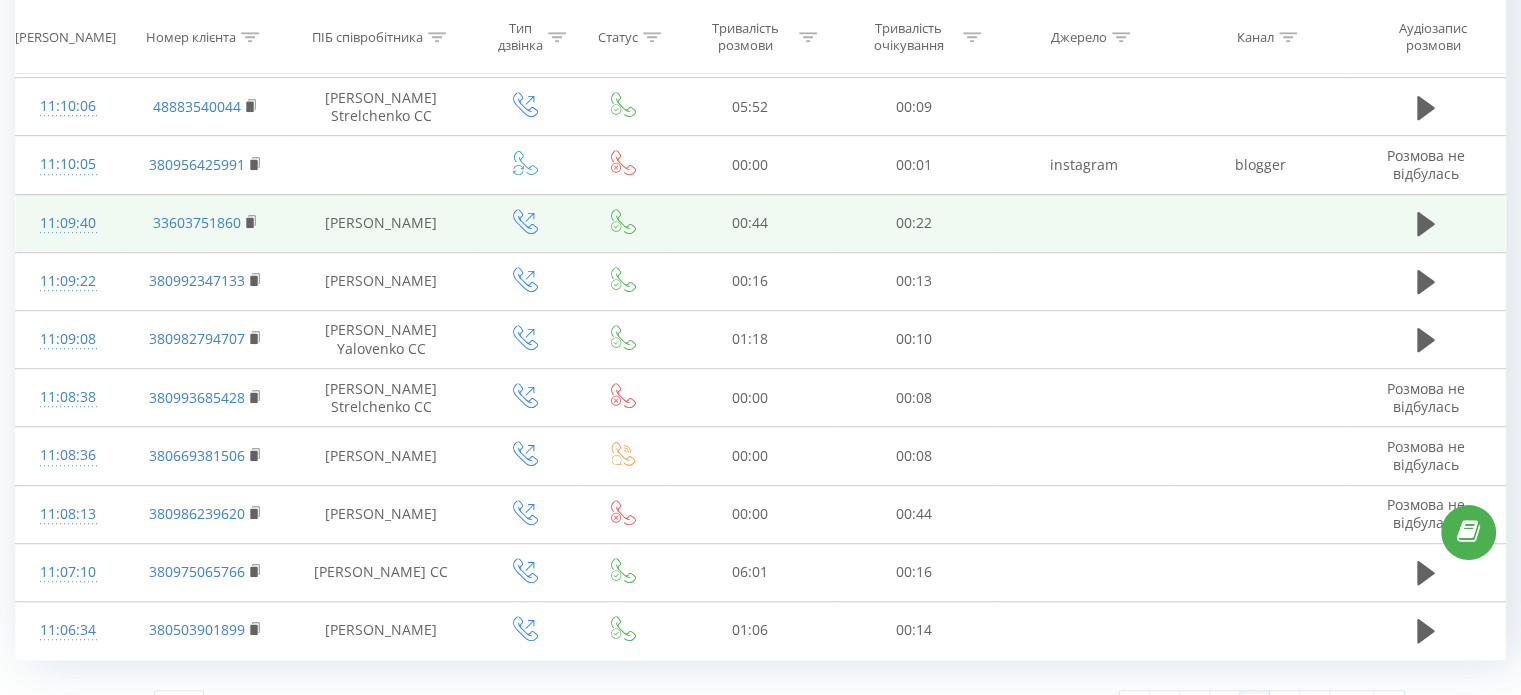 scroll, scrollTop: 1128, scrollLeft: 0, axis: vertical 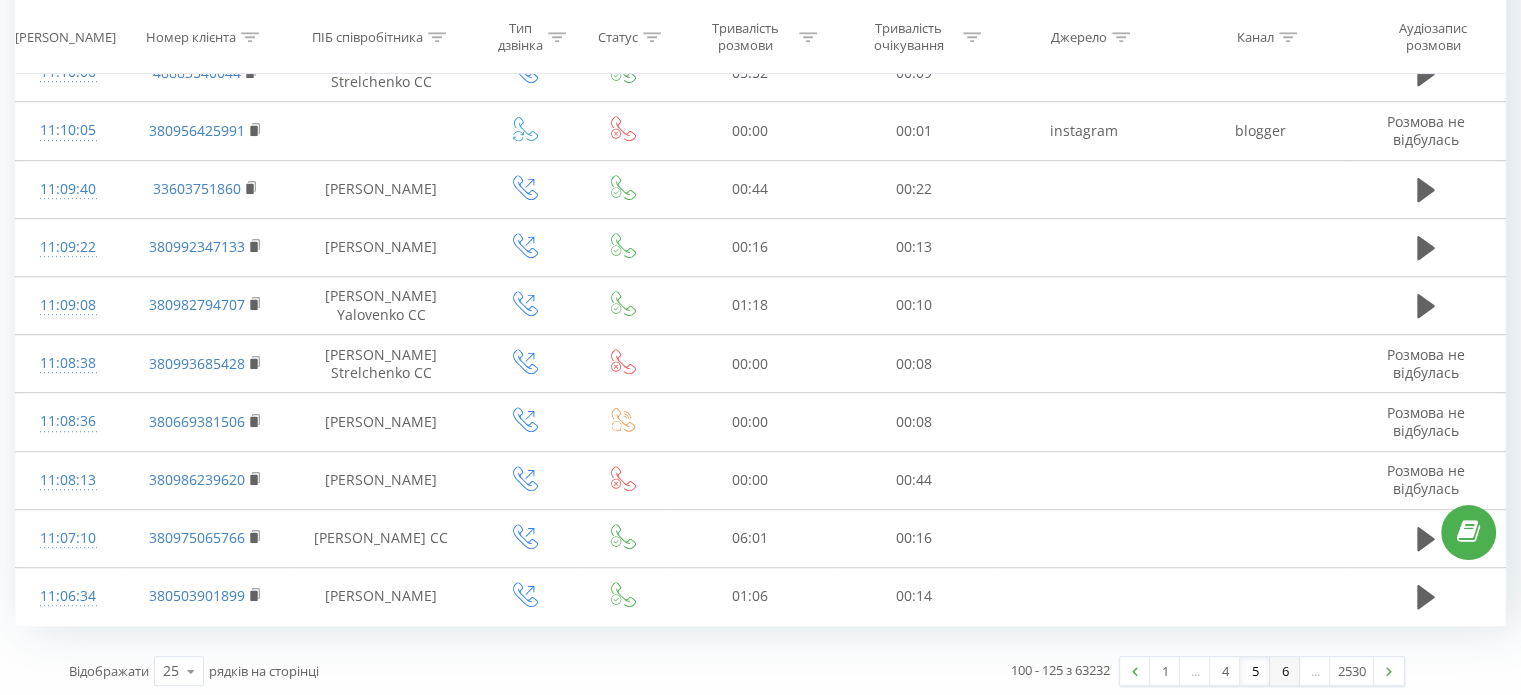 click on "6" at bounding box center [1285, 671] 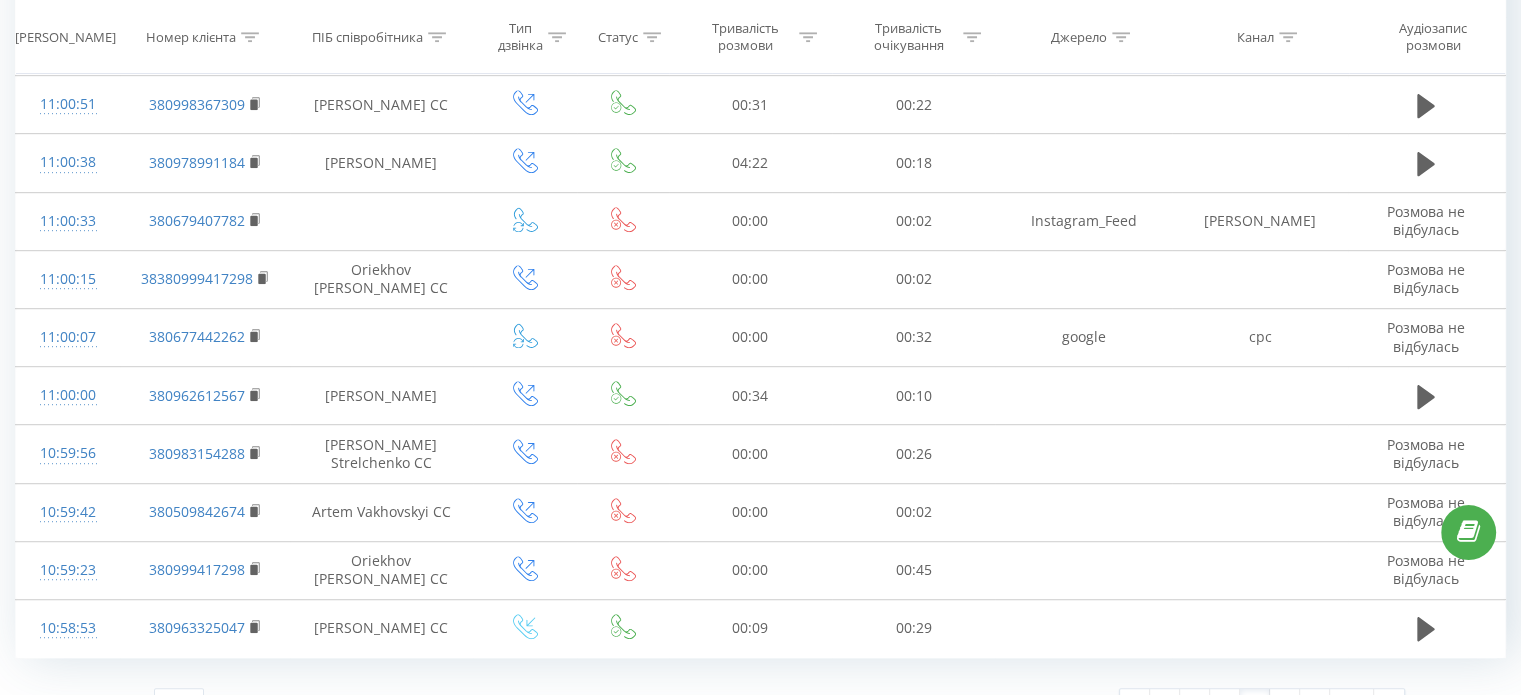 scroll, scrollTop: 1128, scrollLeft: 0, axis: vertical 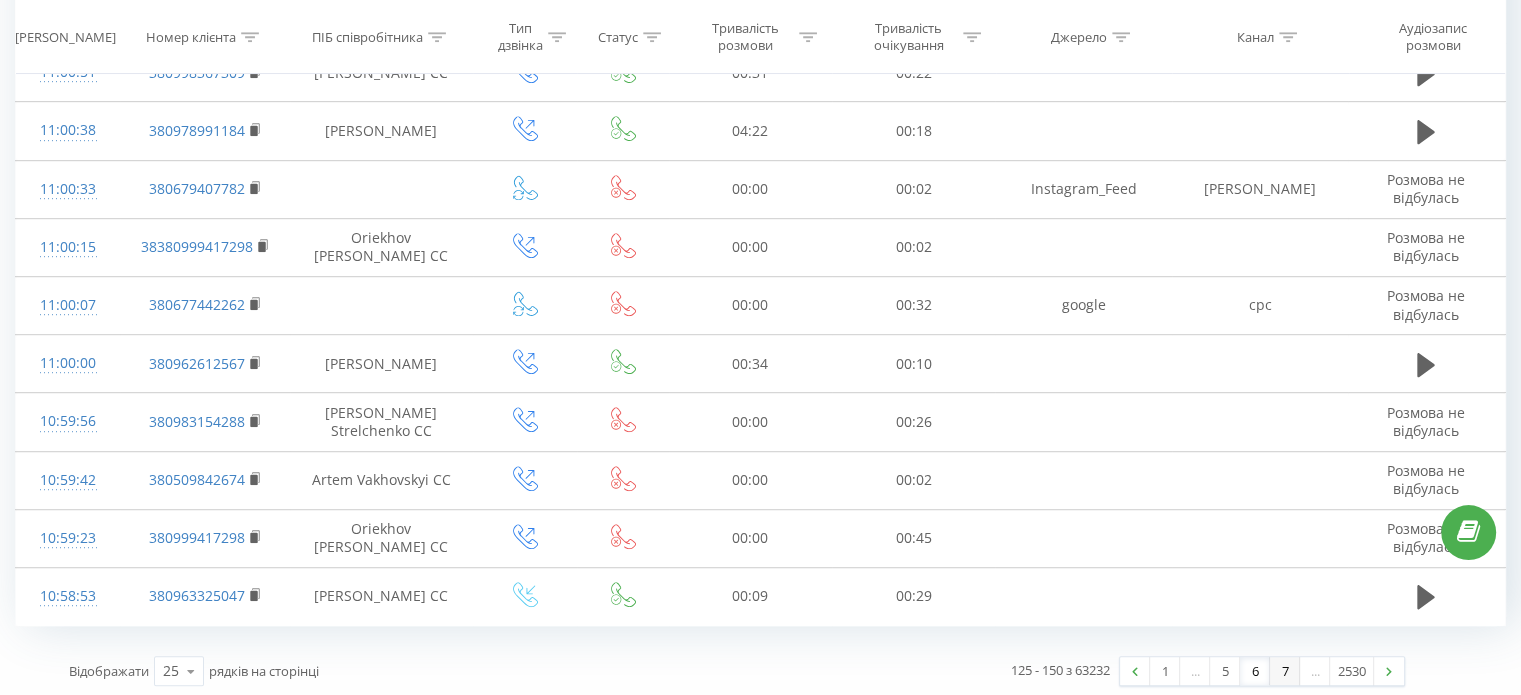 click on "7" at bounding box center [1285, 671] 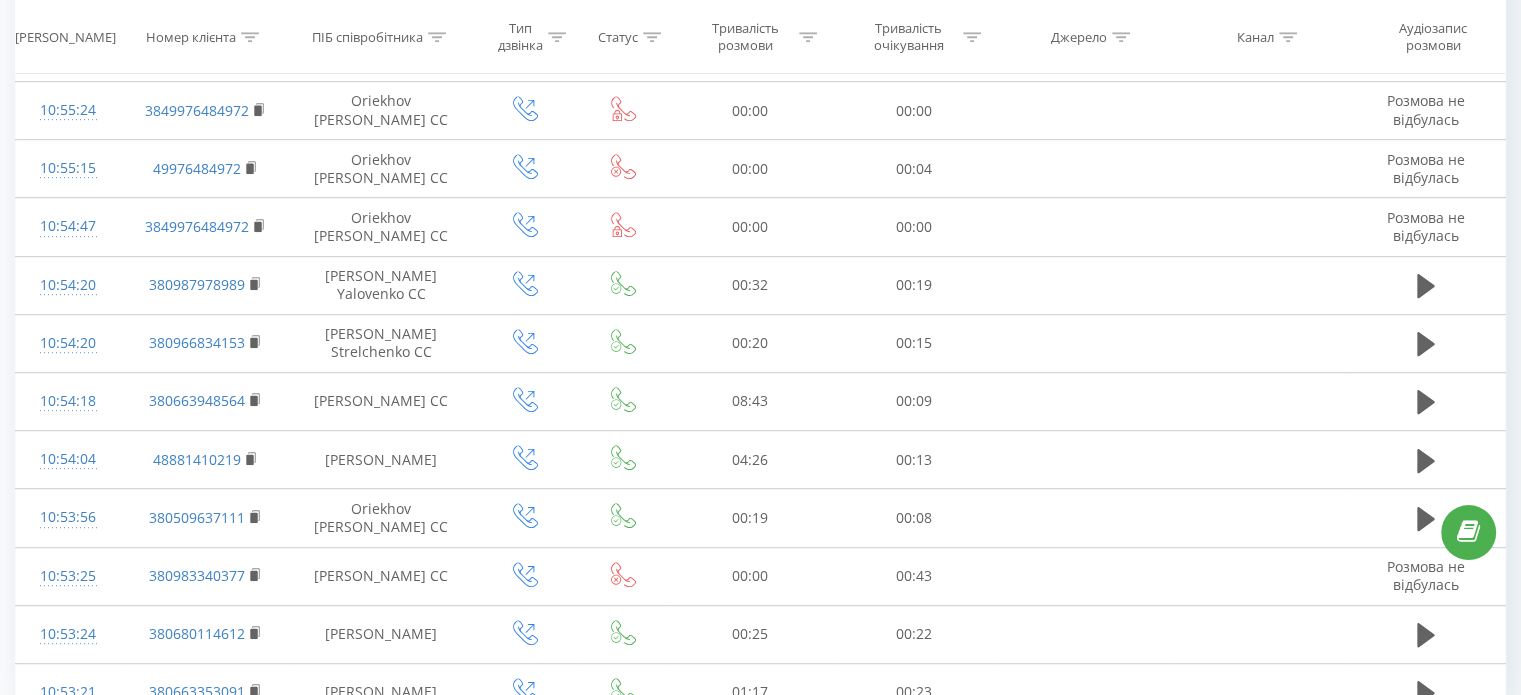 scroll, scrollTop: 1128, scrollLeft: 0, axis: vertical 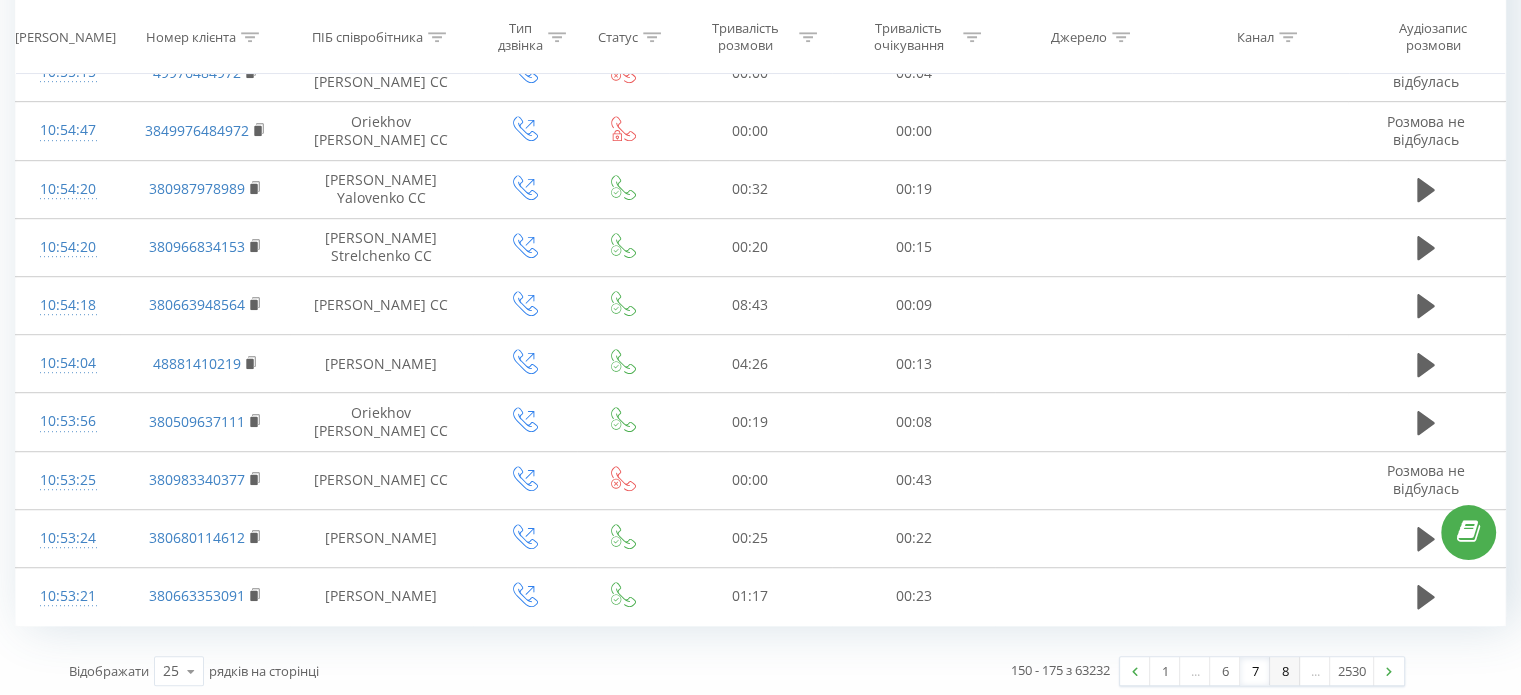 click on "8" at bounding box center [1285, 671] 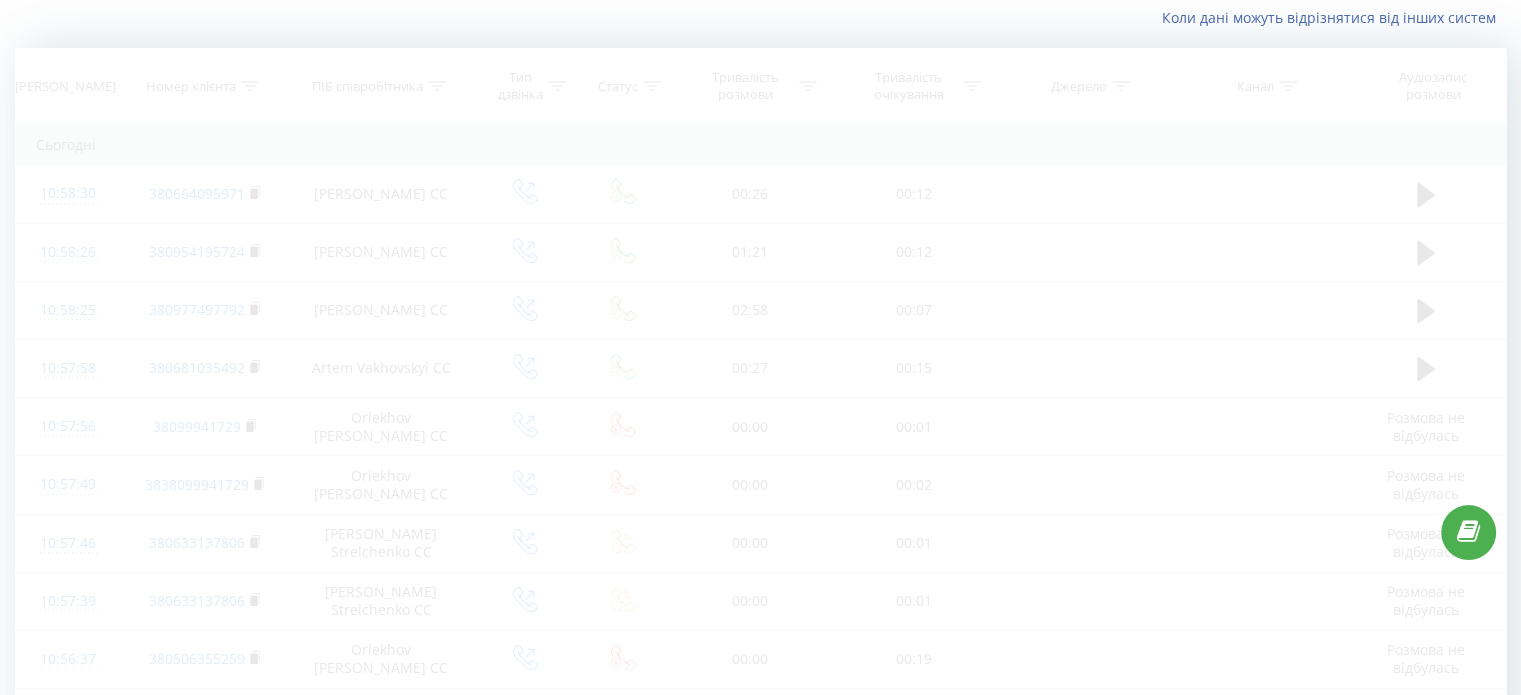 scroll, scrollTop: 132, scrollLeft: 0, axis: vertical 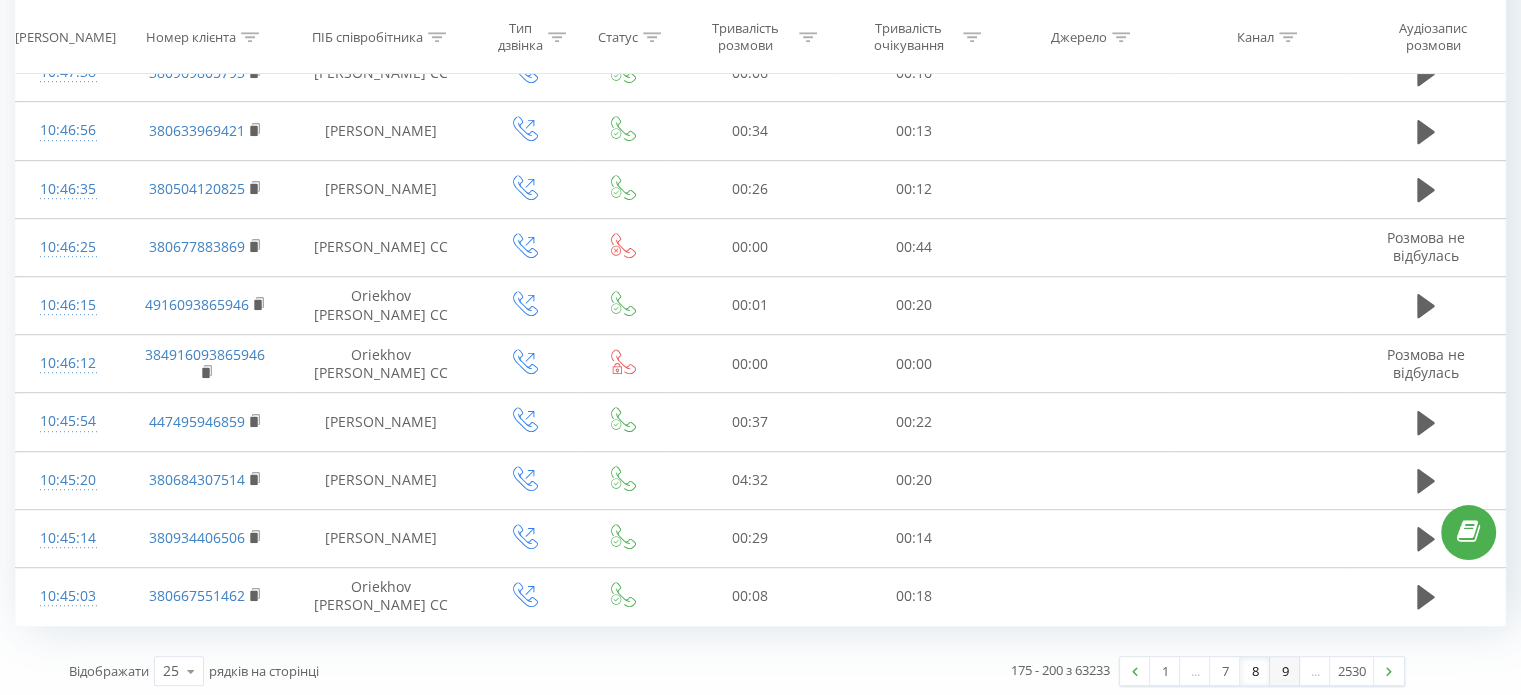 click on "9" at bounding box center (1285, 671) 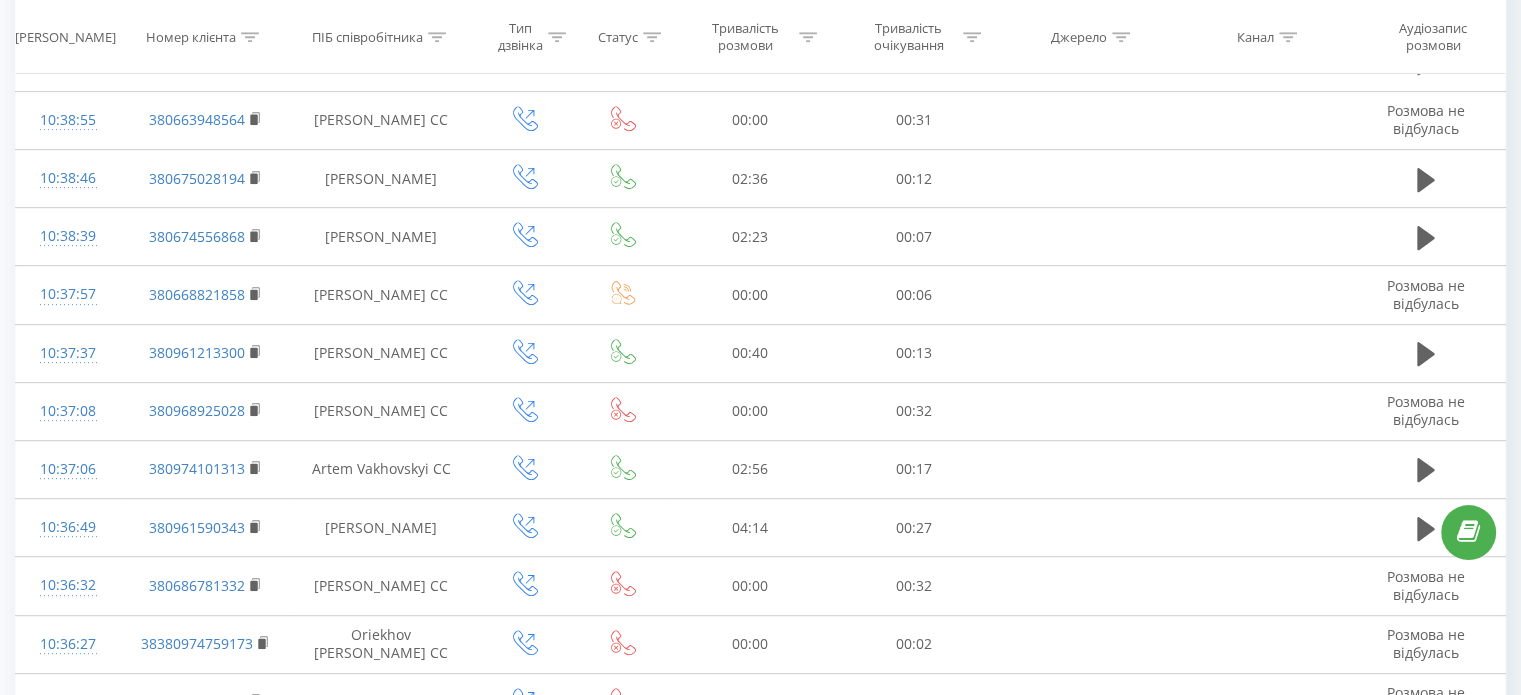 scroll, scrollTop: 1128, scrollLeft: 0, axis: vertical 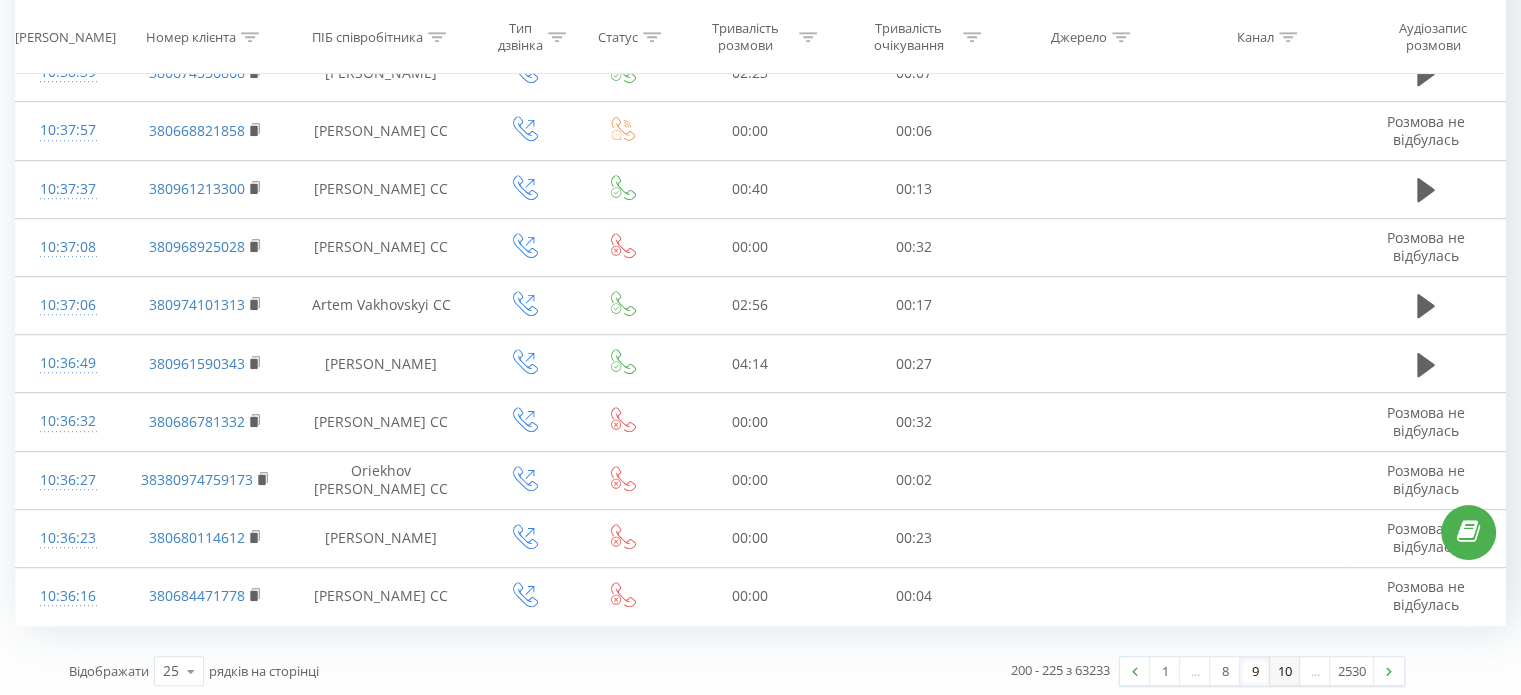 click on "10" at bounding box center [1285, 671] 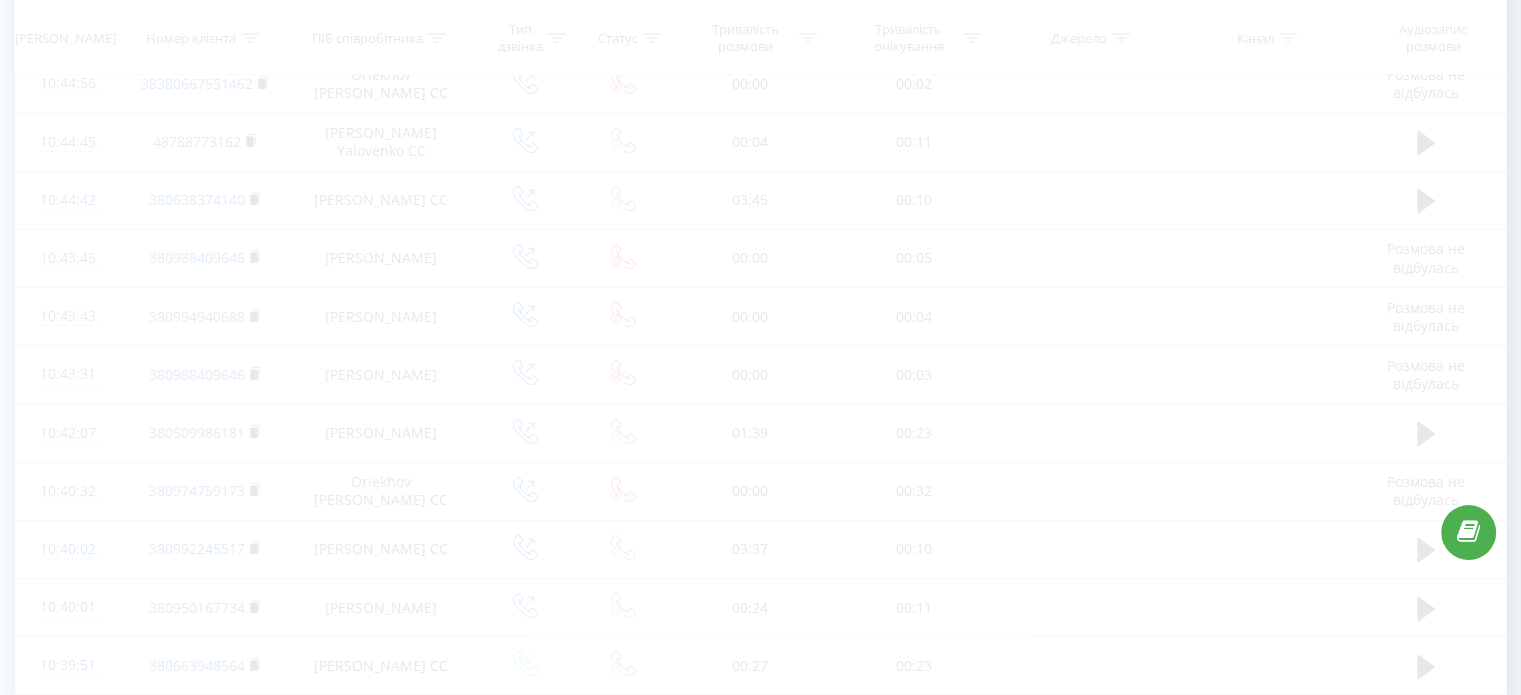 scroll, scrollTop: 132, scrollLeft: 0, axis: vertical 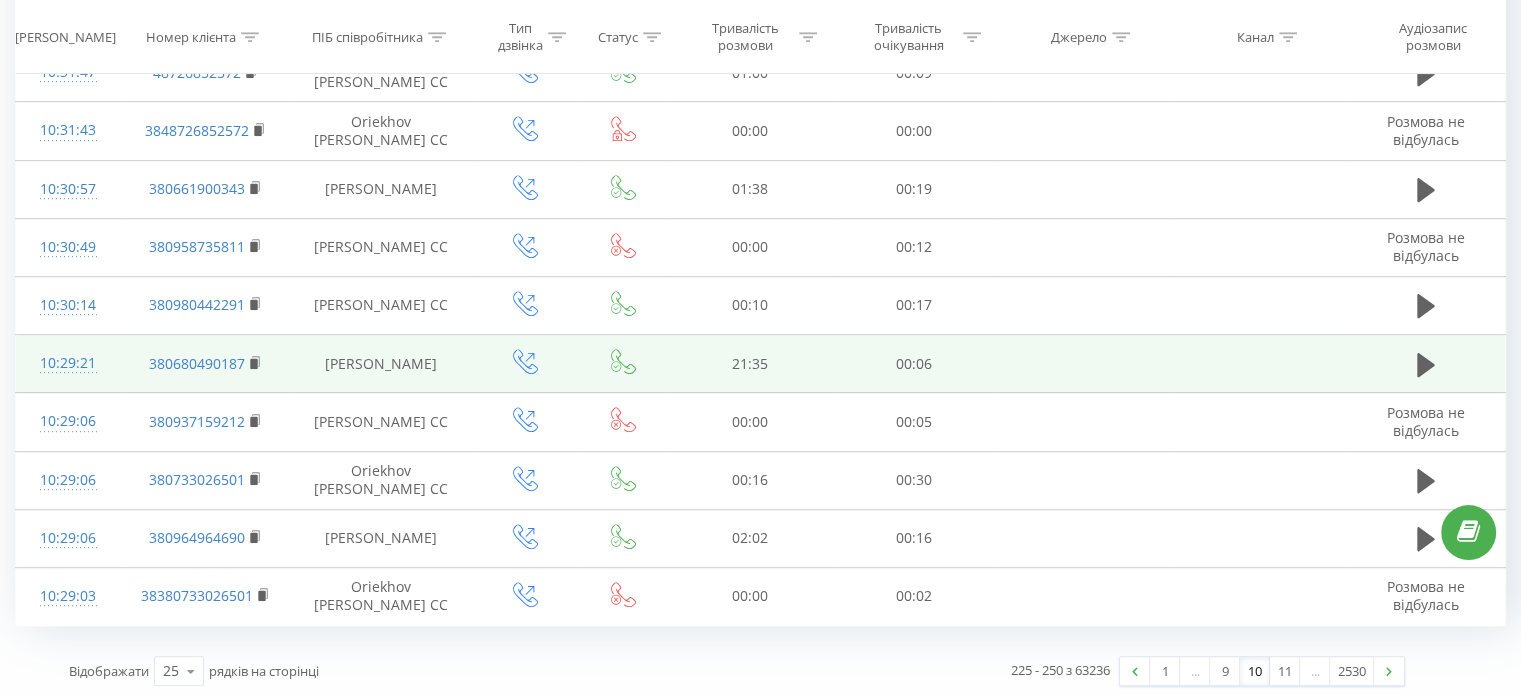 click on "10:29:21" at bounding box center [68, 363] 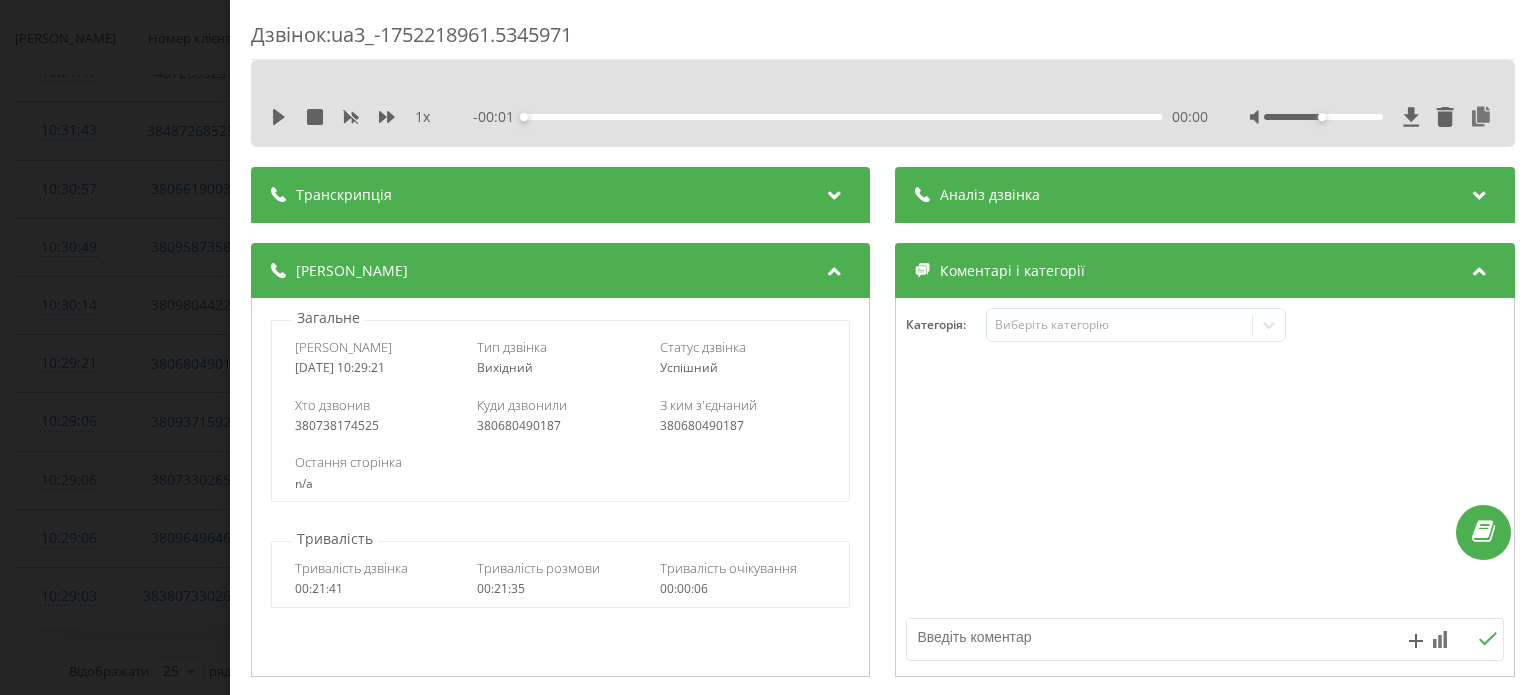 click on "Транскрипція" at bounding box center [560, 195] 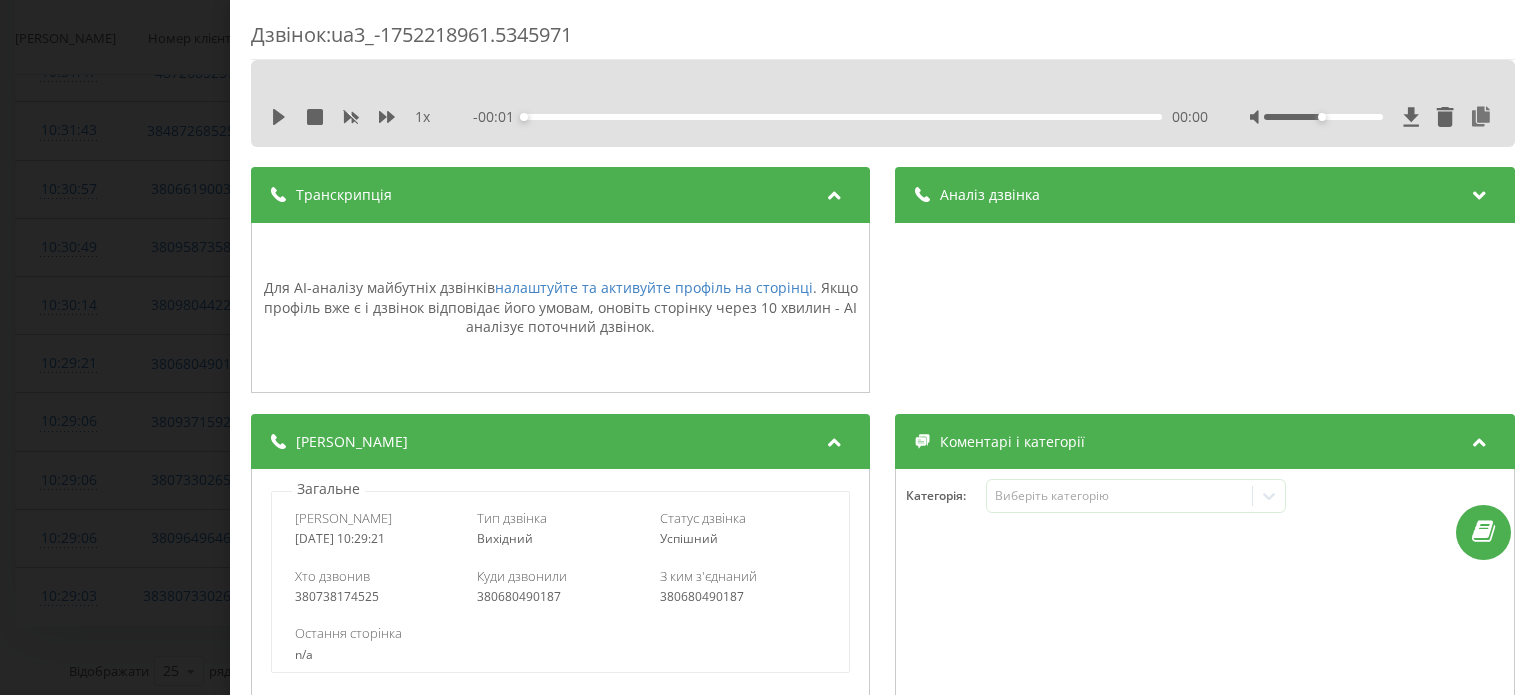 click on "Аналіз дзвінка" at bounding box center (991, 195) 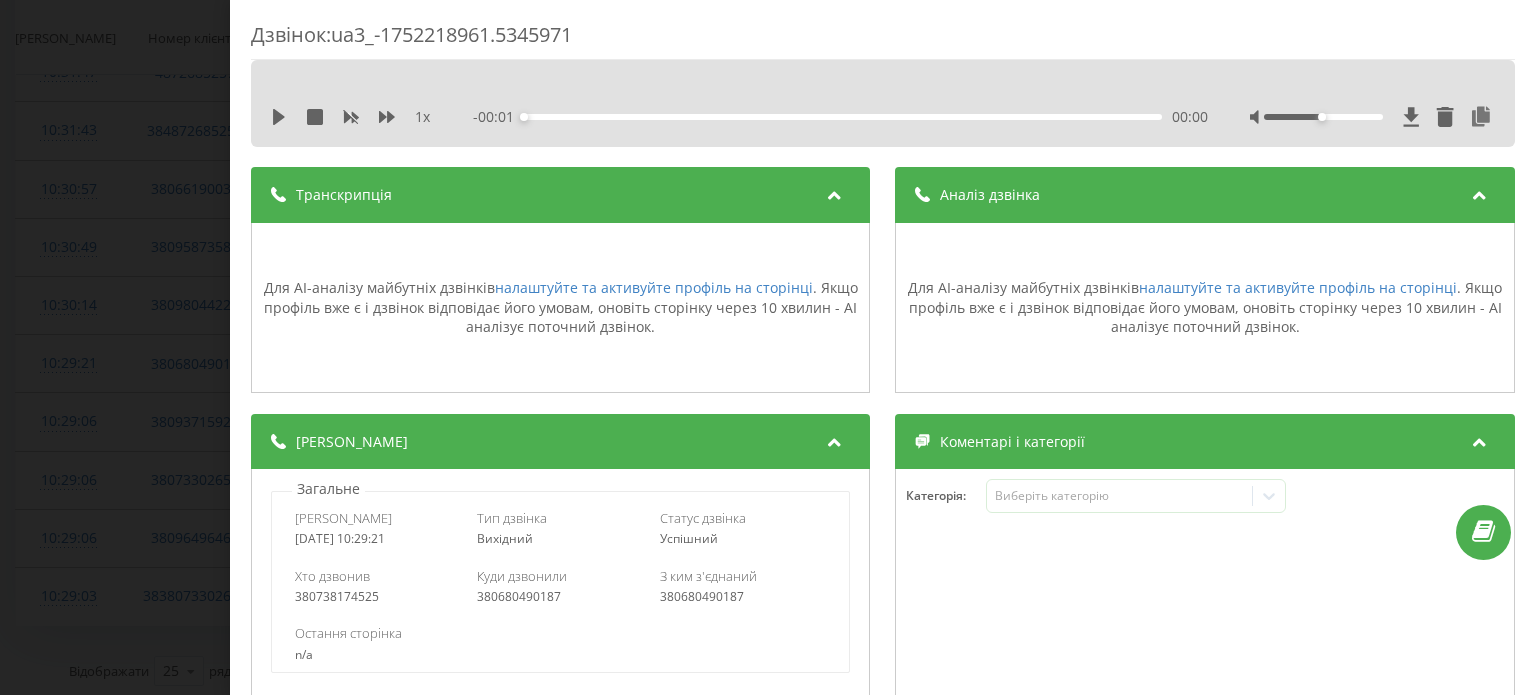 click on "Дзвінок :  ua3_-1752218961.5345971   1 x  - 00:01 00:00   00:00   Транскрипція Для AI-аналізу майбутніх дзвінків  налаштуйте та активуйте профіль на сторінці . Якщо профіль вже є і дзвінок відповідає його умовам, оновіть сторінку через 10 хвилин - AI аналізує поточний дзвінок. Аналіз дзвінка Для AI-аналізу майбутніх дзвінків  налаштуйте та активуйте профіль на сторінці . Якщо профіль вже є і дзвінок відповідає його умовам, оновіть сторінку через 10 хвилин - AI аналізує поточний дзвінок. Деталі дзвінка Загальне Дата дзвінка 2025-07-11 10:29:21 Тип дзвінка Вихідний Статус дзвінка Успішний 380738174525" at bounding box center [768, 347] 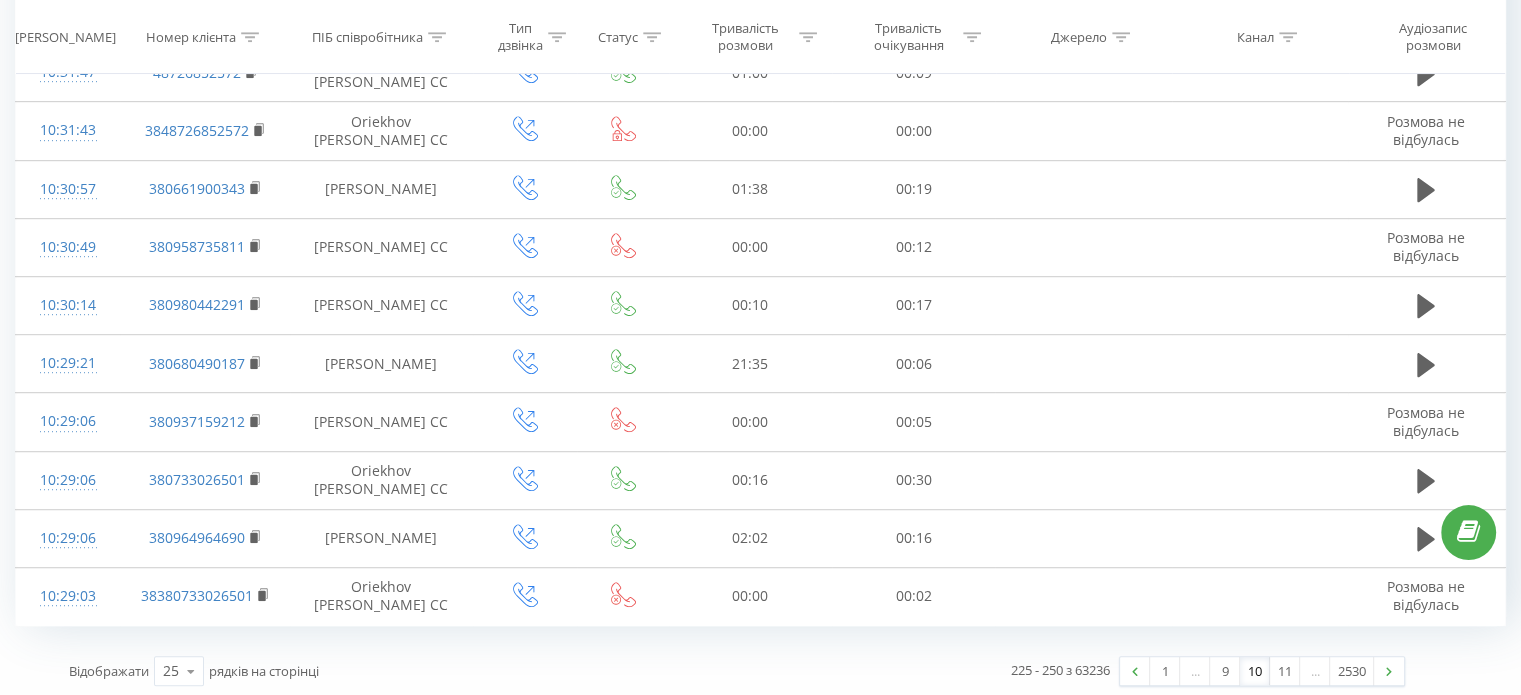 click on "..." at bounding box center [1315, 671] 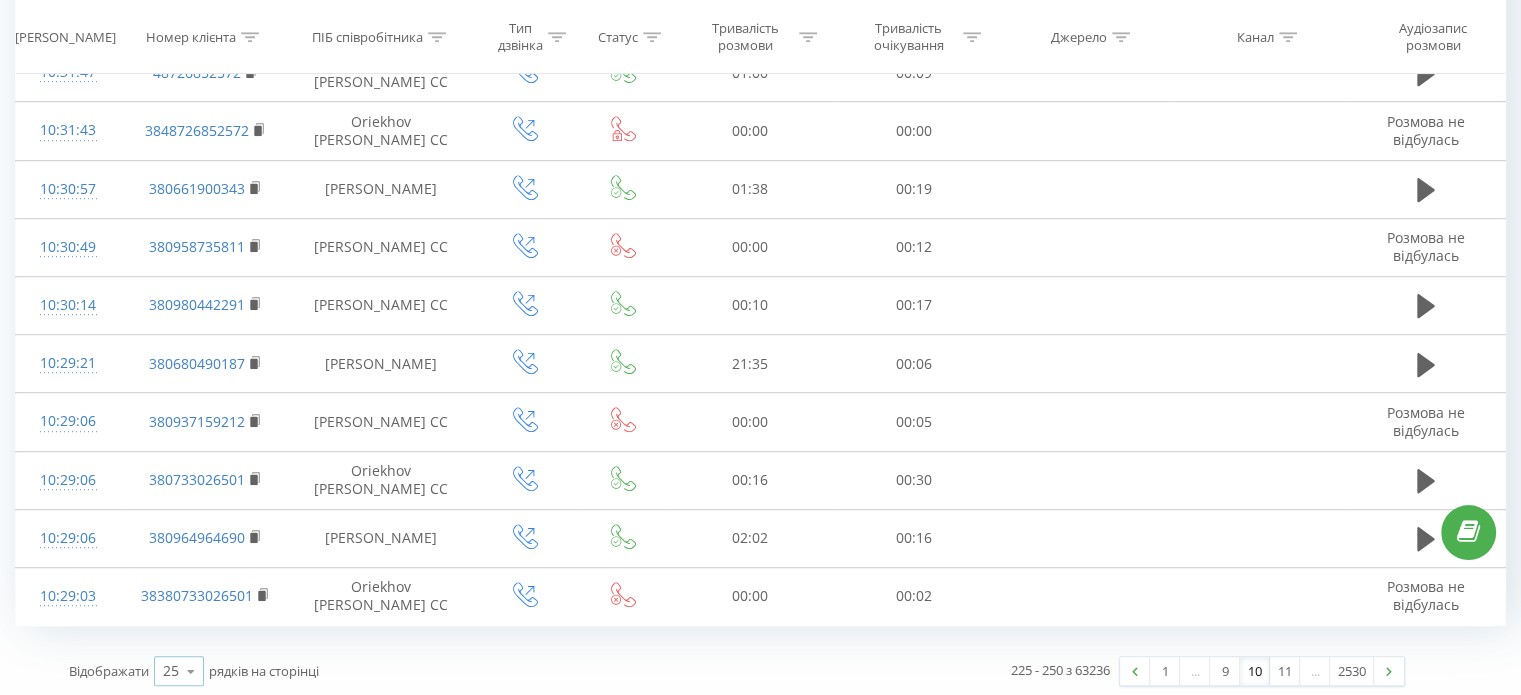 click at bounding box center [191, 671] 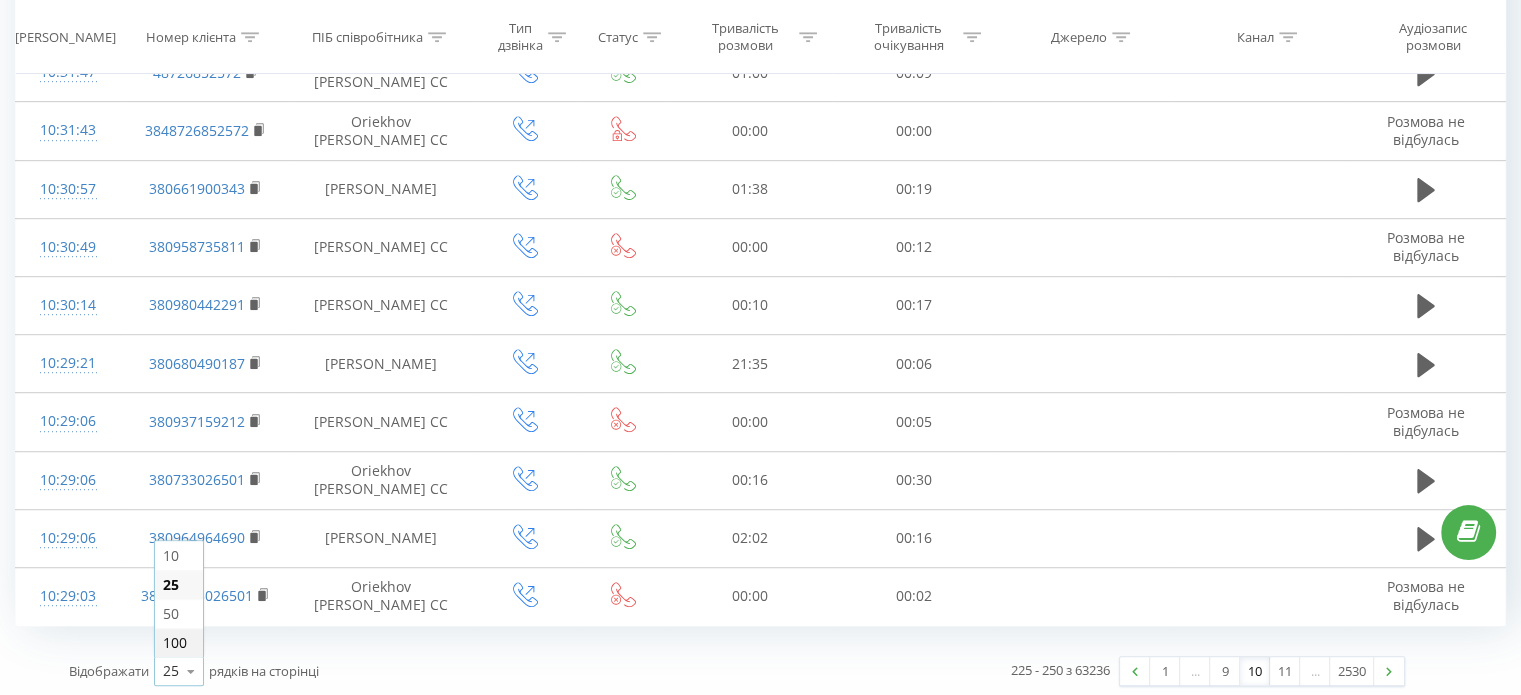 click on "100" at bounding box center (179, 642) 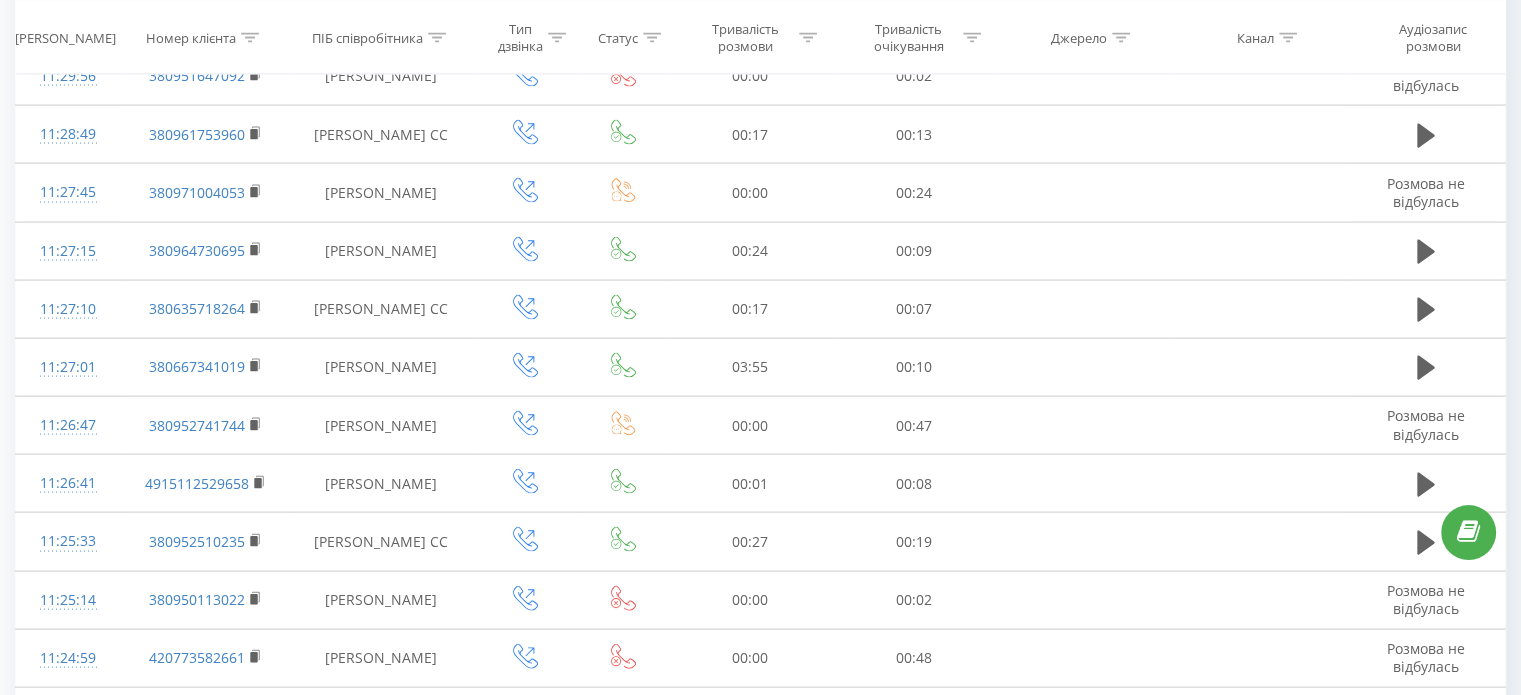 scroll, scrollTop: 5477, scrollLeft: 0, axis: vertical 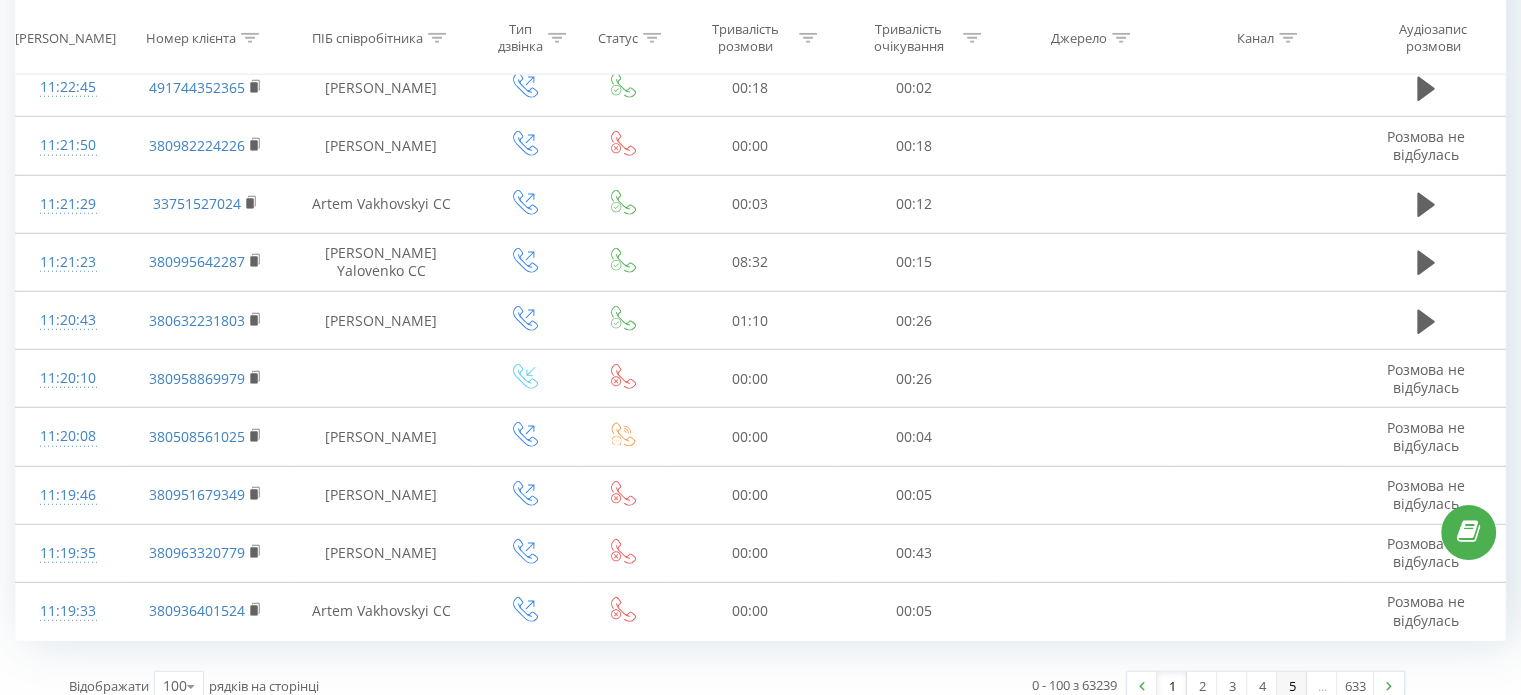 click on "5" at bounding box center (1292, 686) 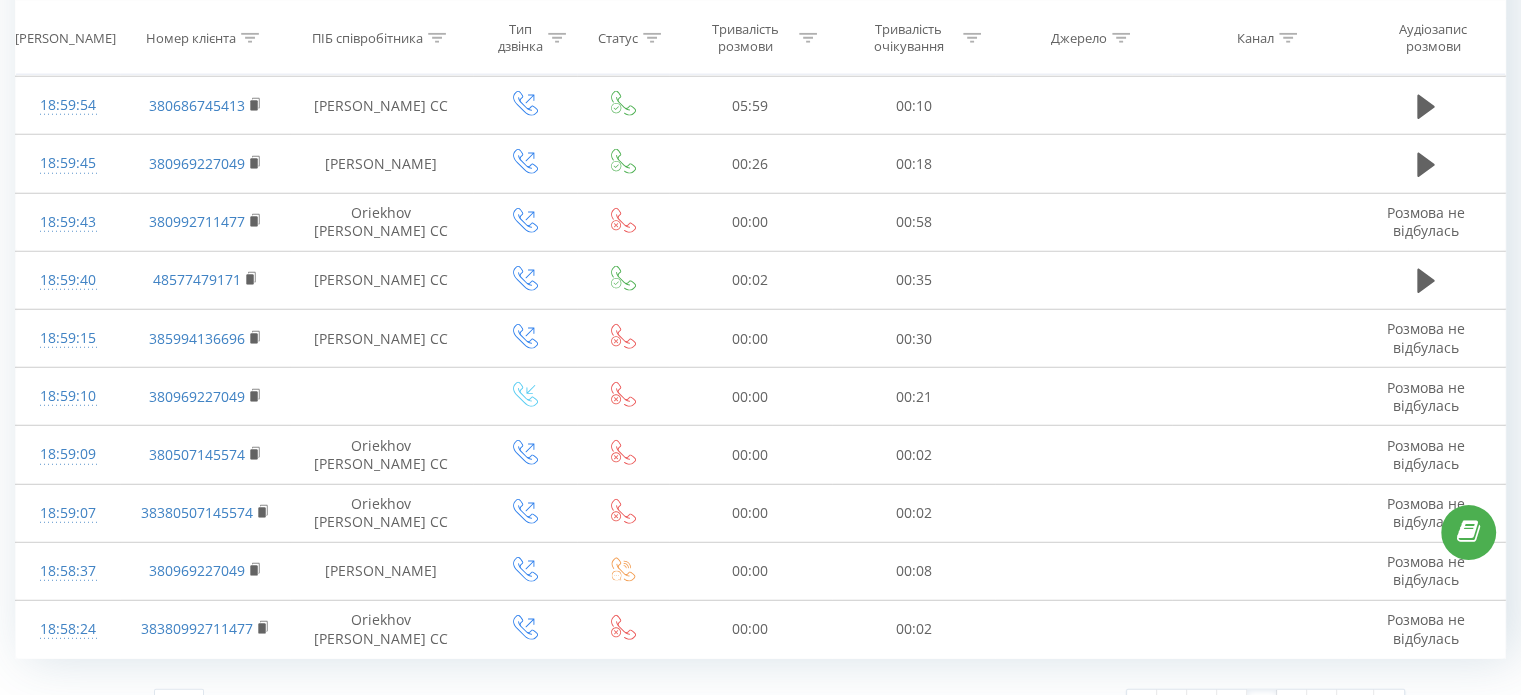 scroll, scrollTop: 5477, scrollLeft: 0, axis: vertical 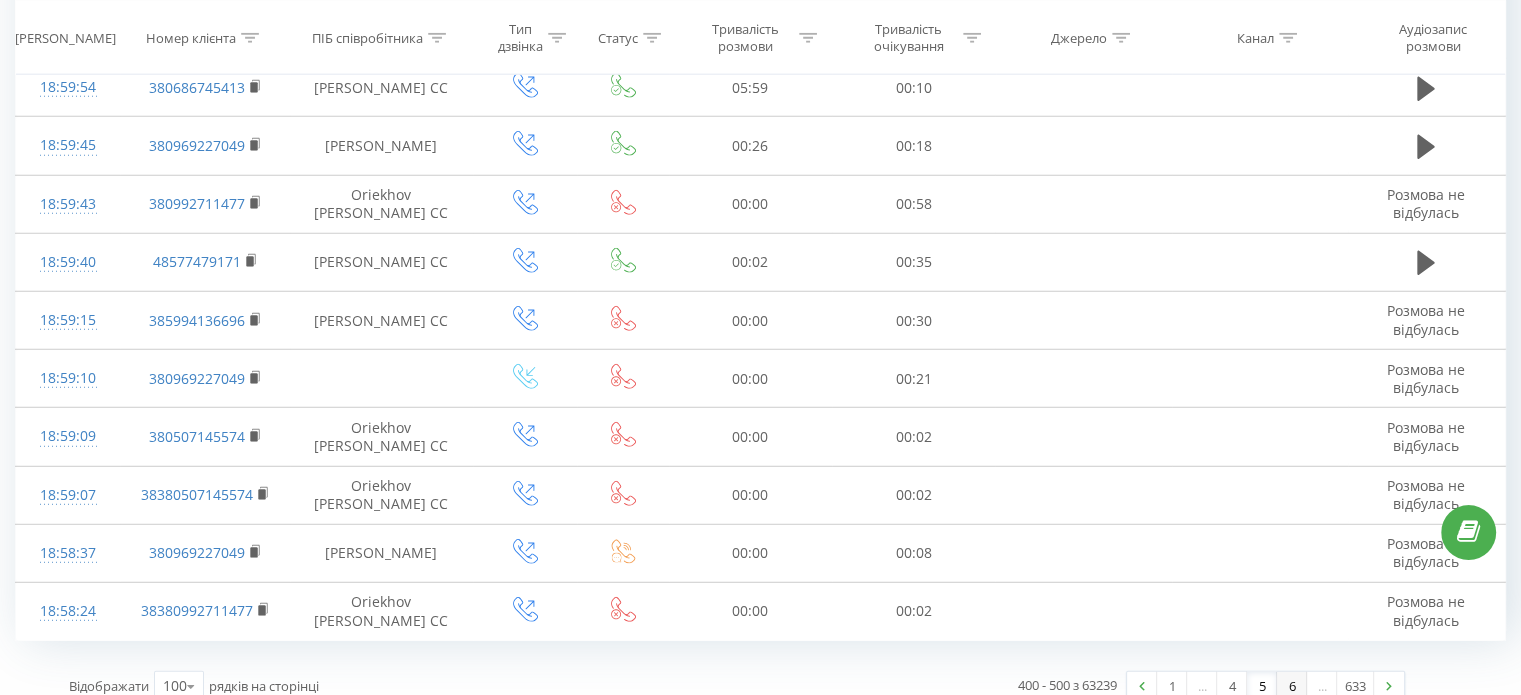 click on "6" at bounding box center (1292, 686) 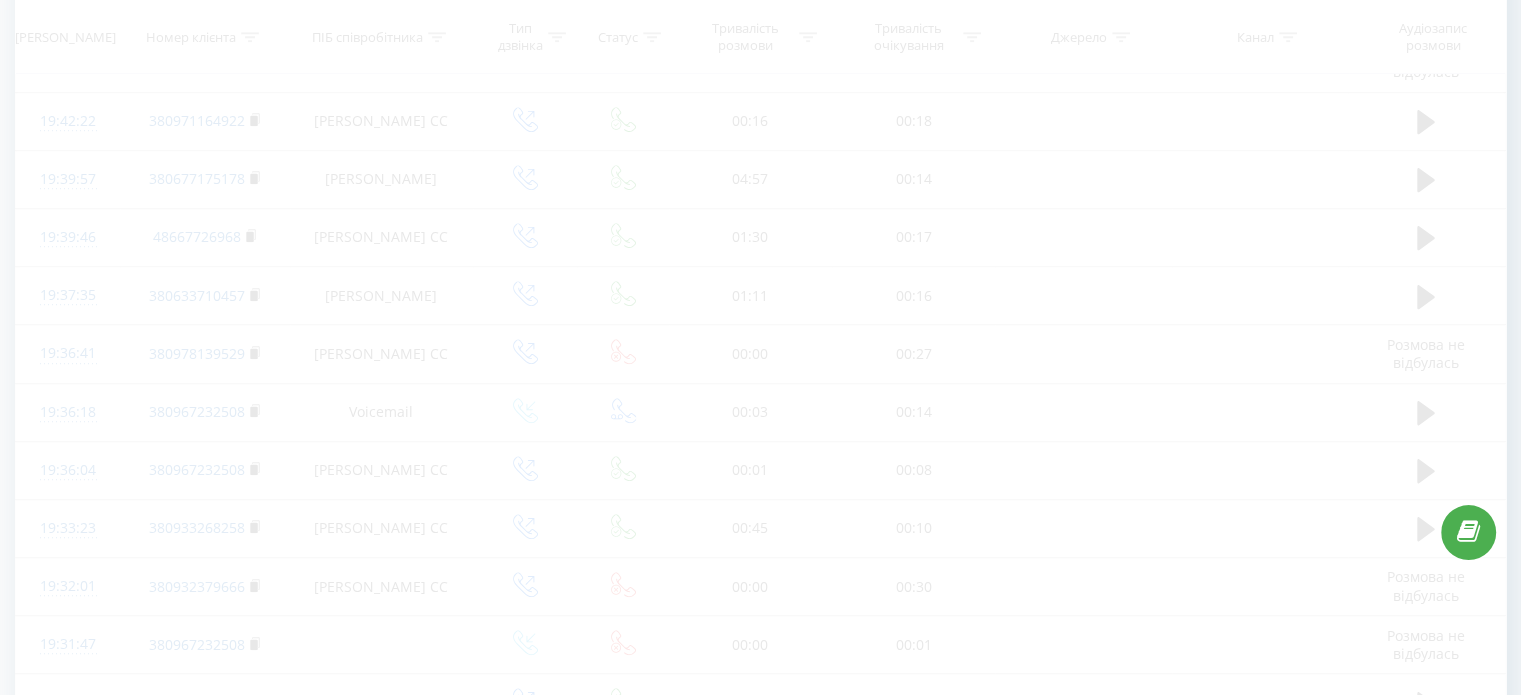 scroll, scrollTop: 132, scrollLeft: 0, axis: vertical 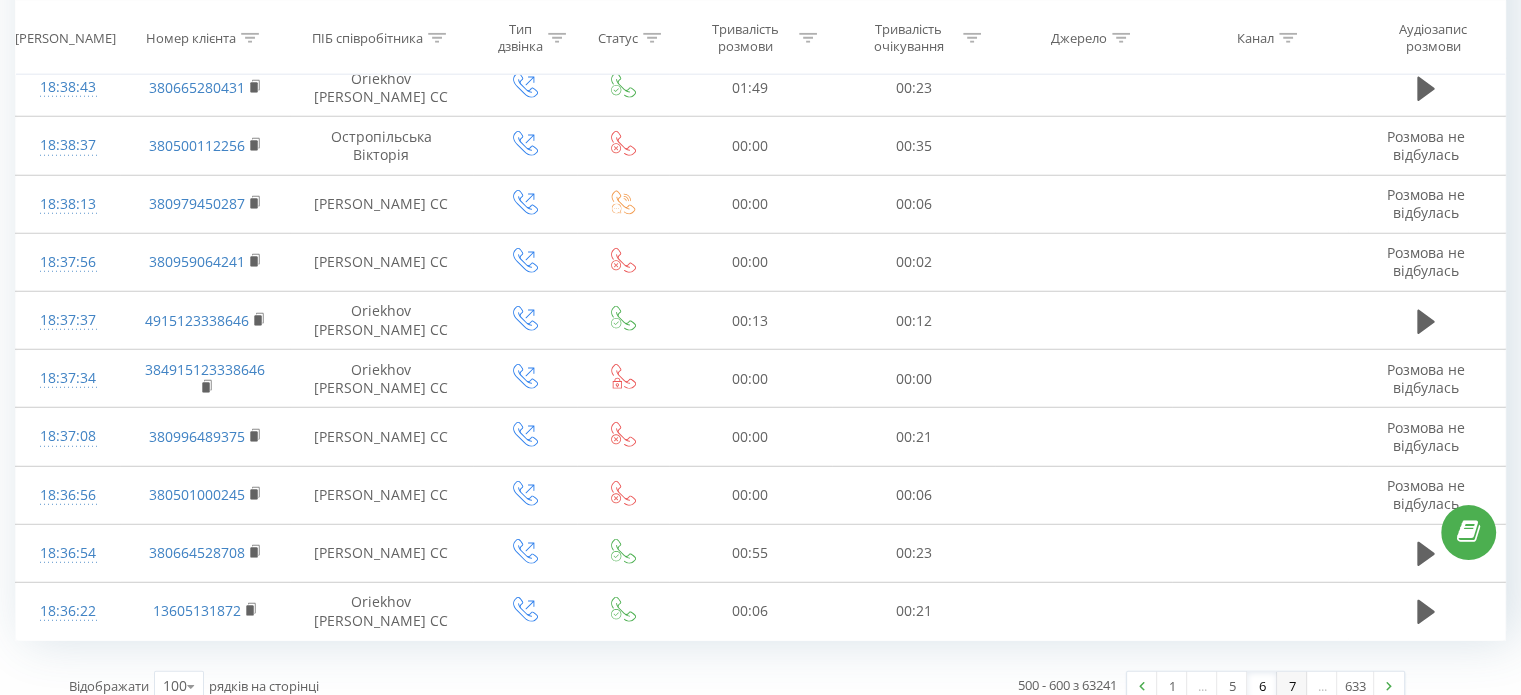 click on "7" at bounding box center [1292, 686] 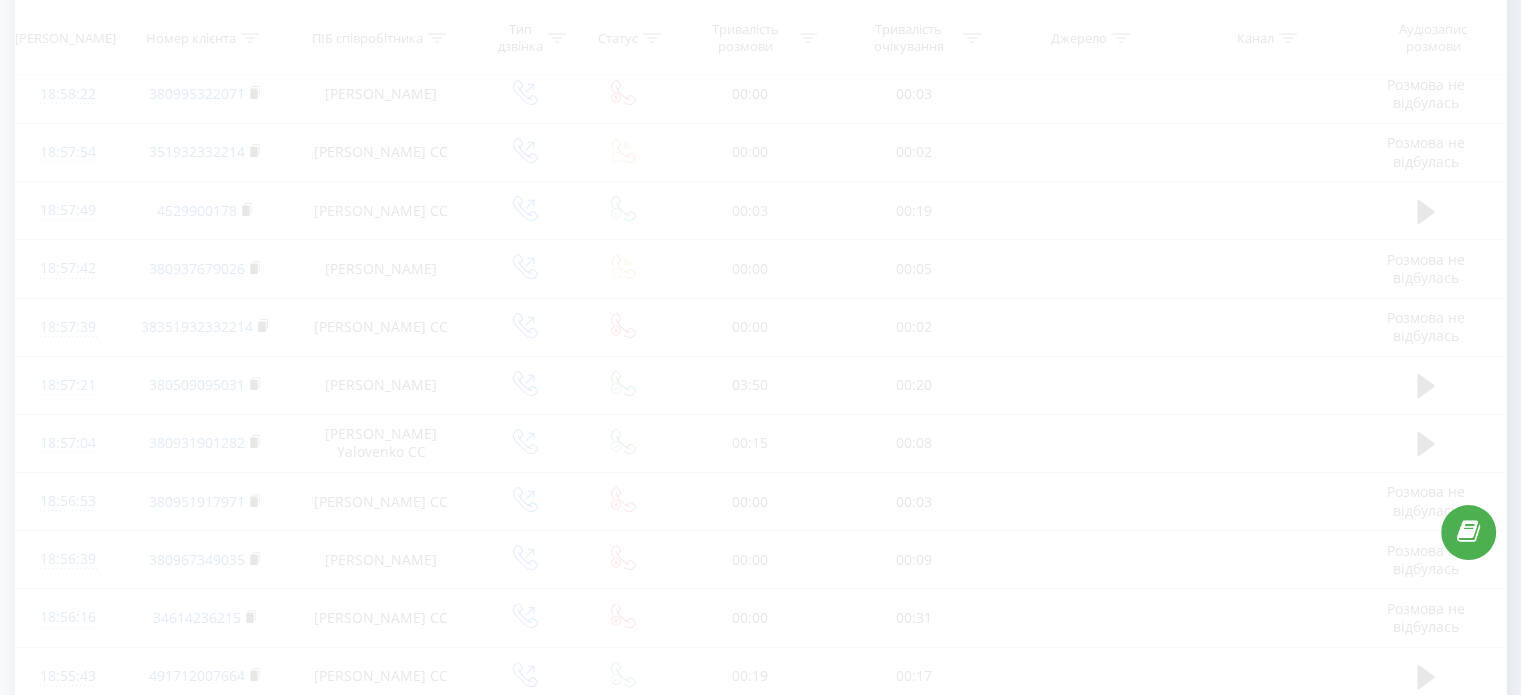 scroll, scrollTop: 132, scrollLeft: 0, axis: vertical 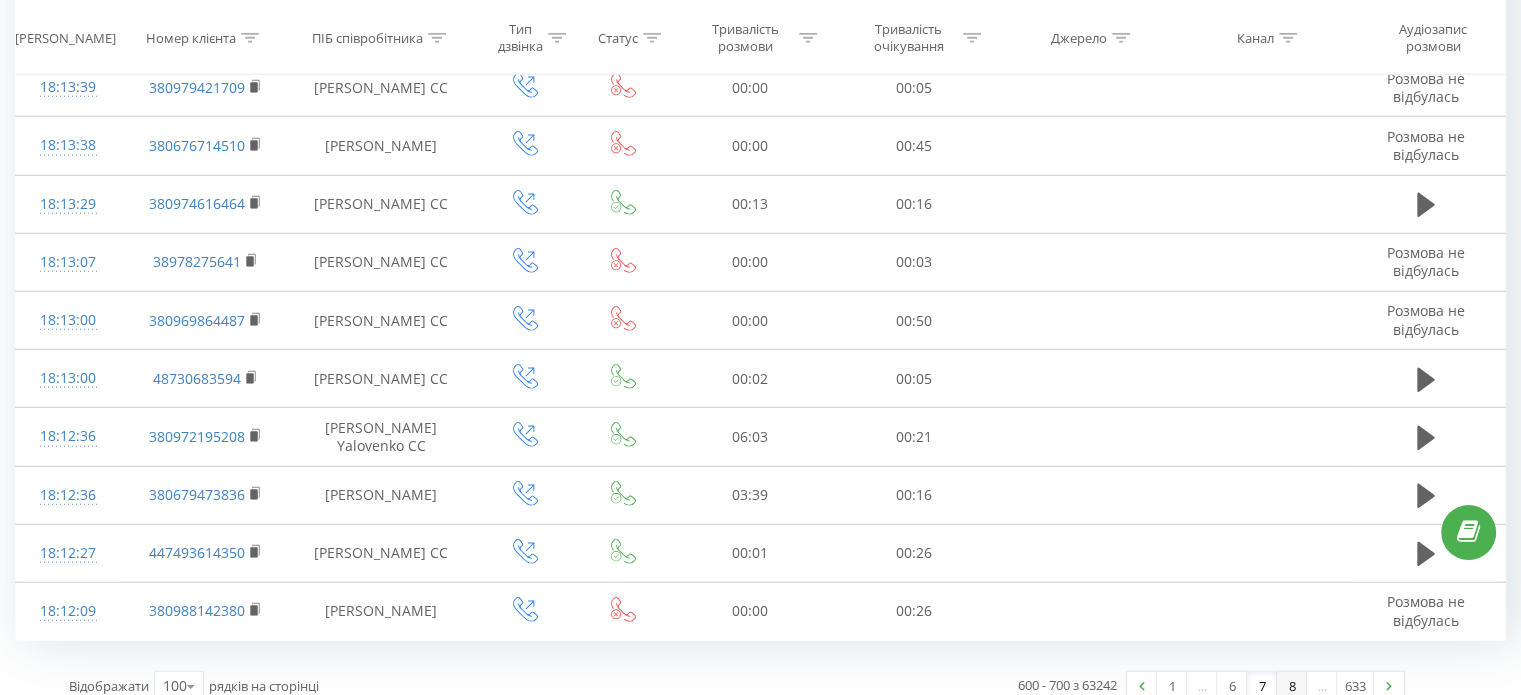 click on "8" at bounding box center [1292, 686] 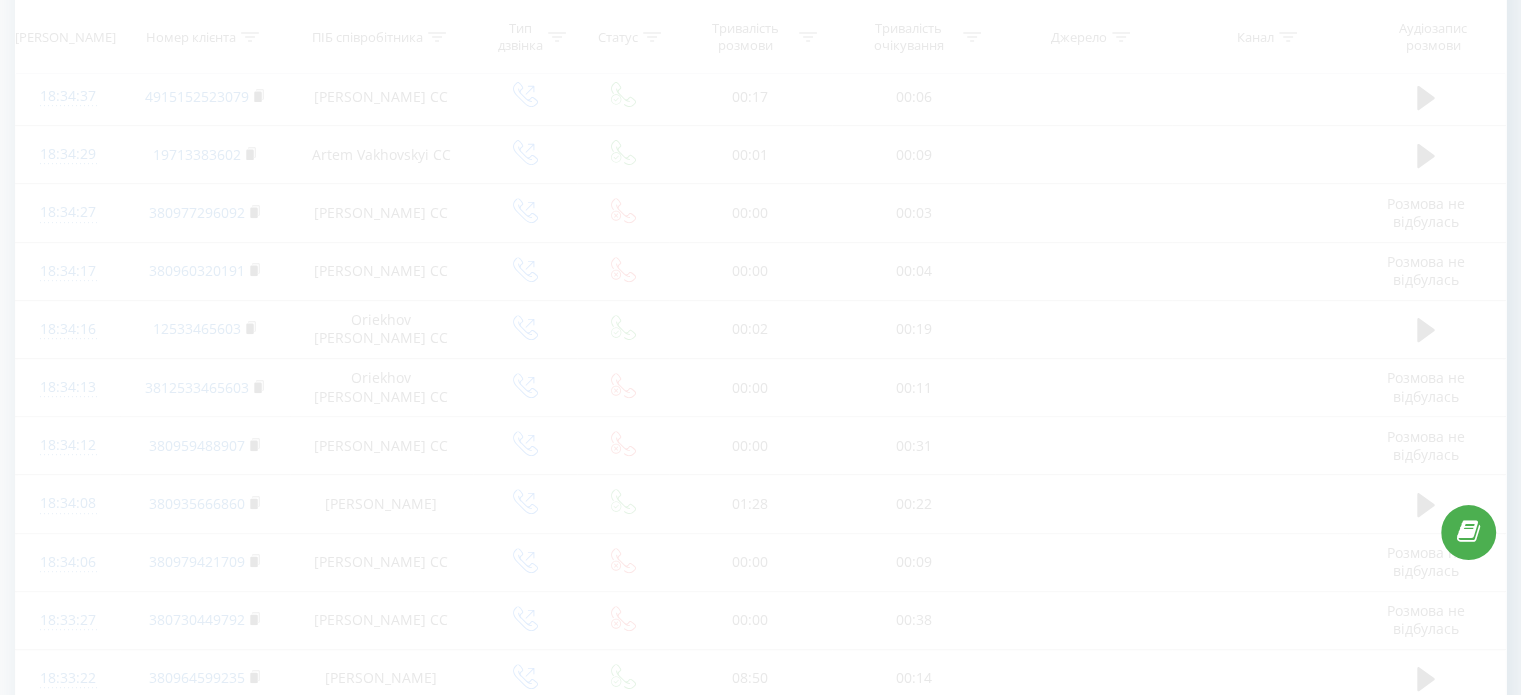 scroll, scrollTop: 132, scrollLeft: 0, axis: vertical 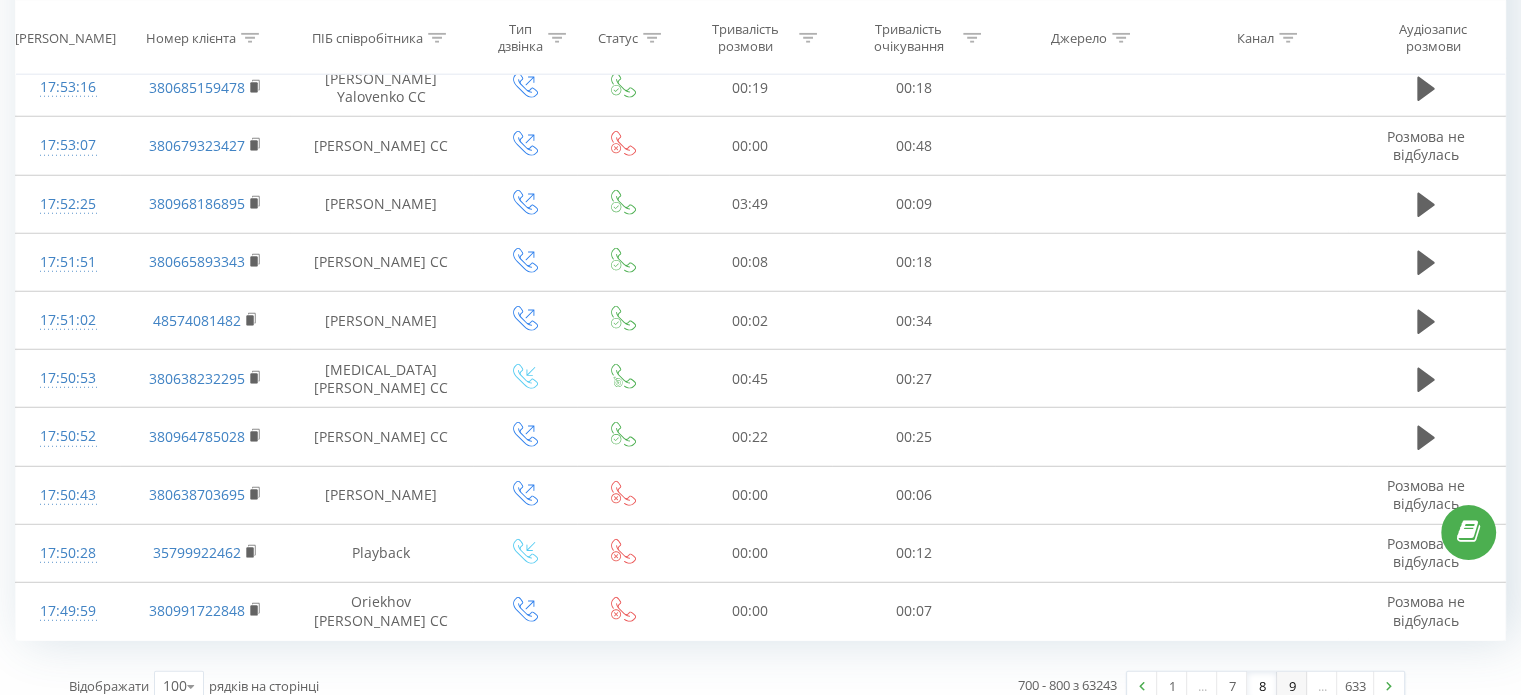click on "9" at bounding box center (1292, 686) 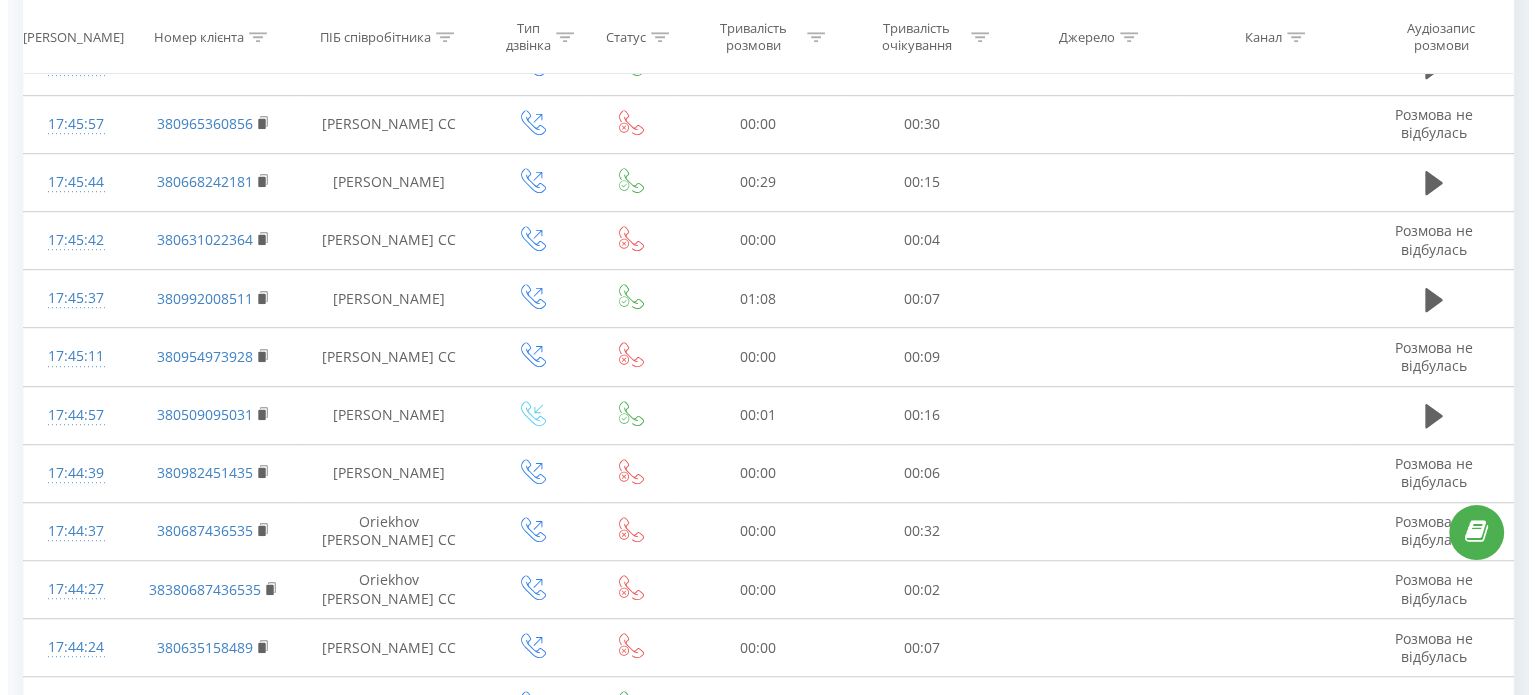 scroll, scrollTop: 1232, scrollLeft: 0, axis: vertical 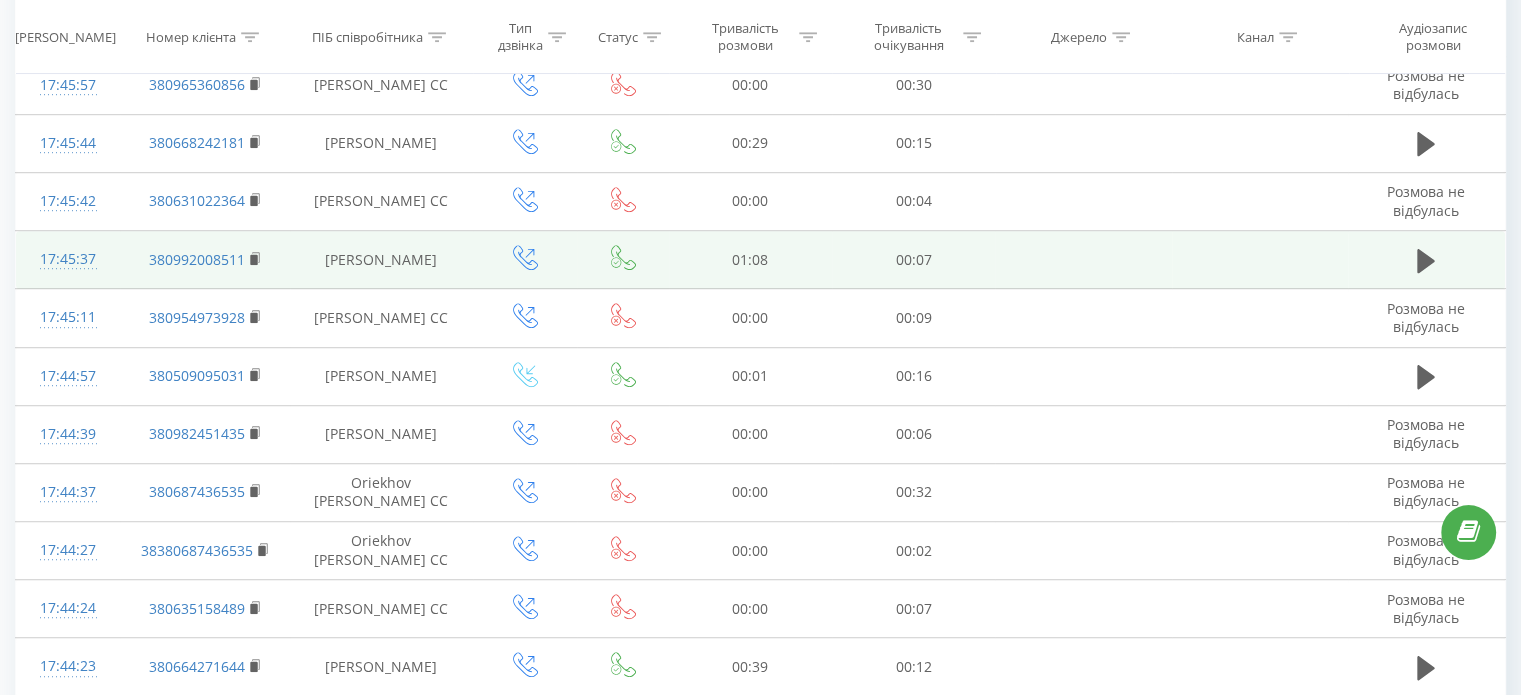 click on "17:45:37" at bounding box center (68, 259) 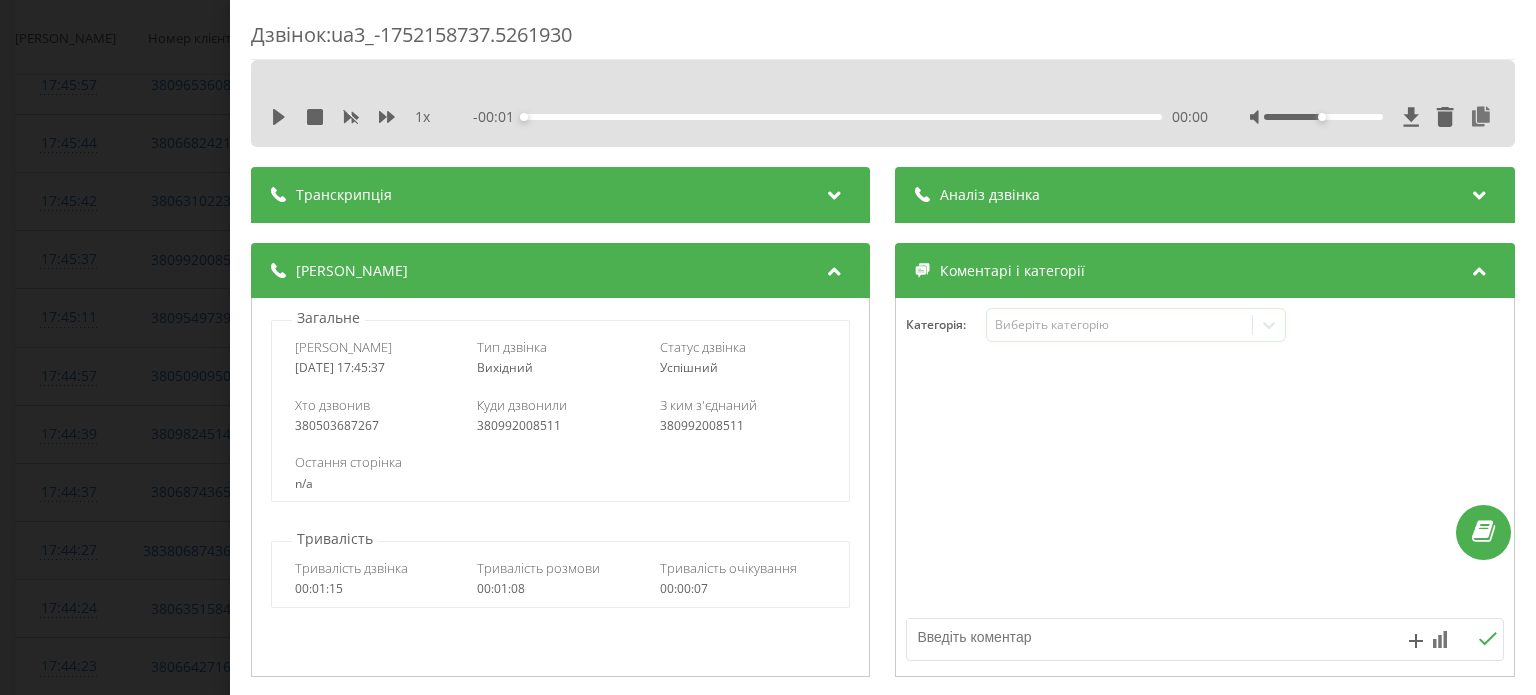 click on "Транскрипція" at bounding box center (560, 195) 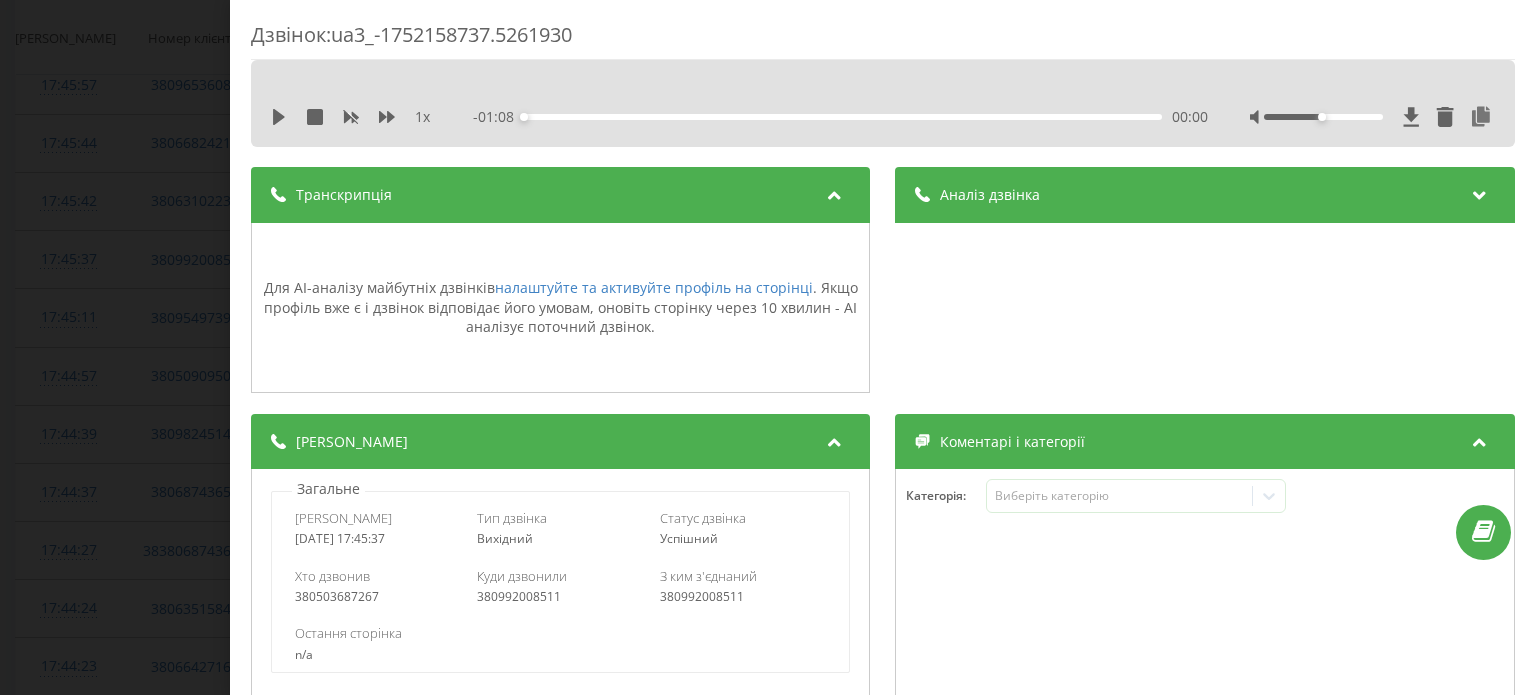 click on "Аналіз дзвінка" at bounding box center (1205, 195) 